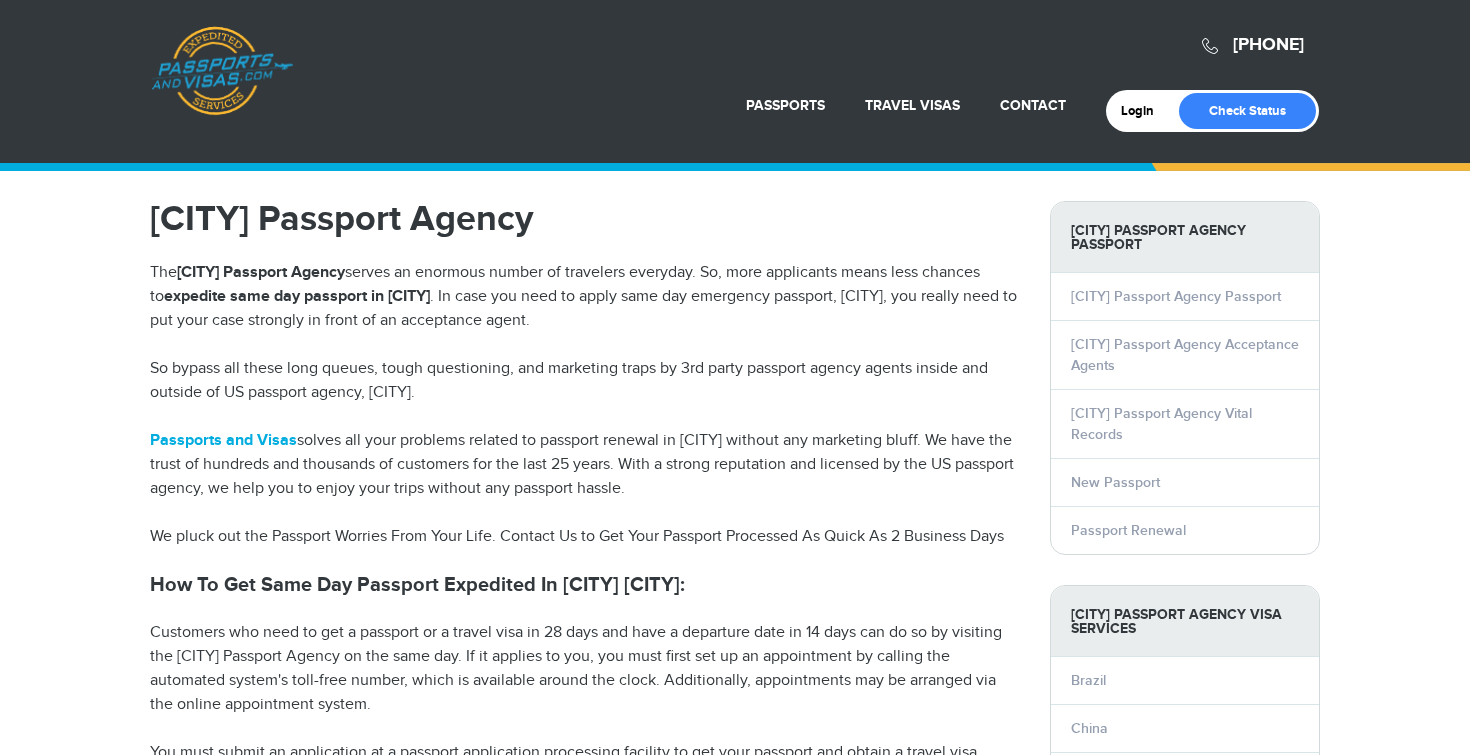 scroll, scrollTop: 2078, scrollLeft: 0, axis: vertical 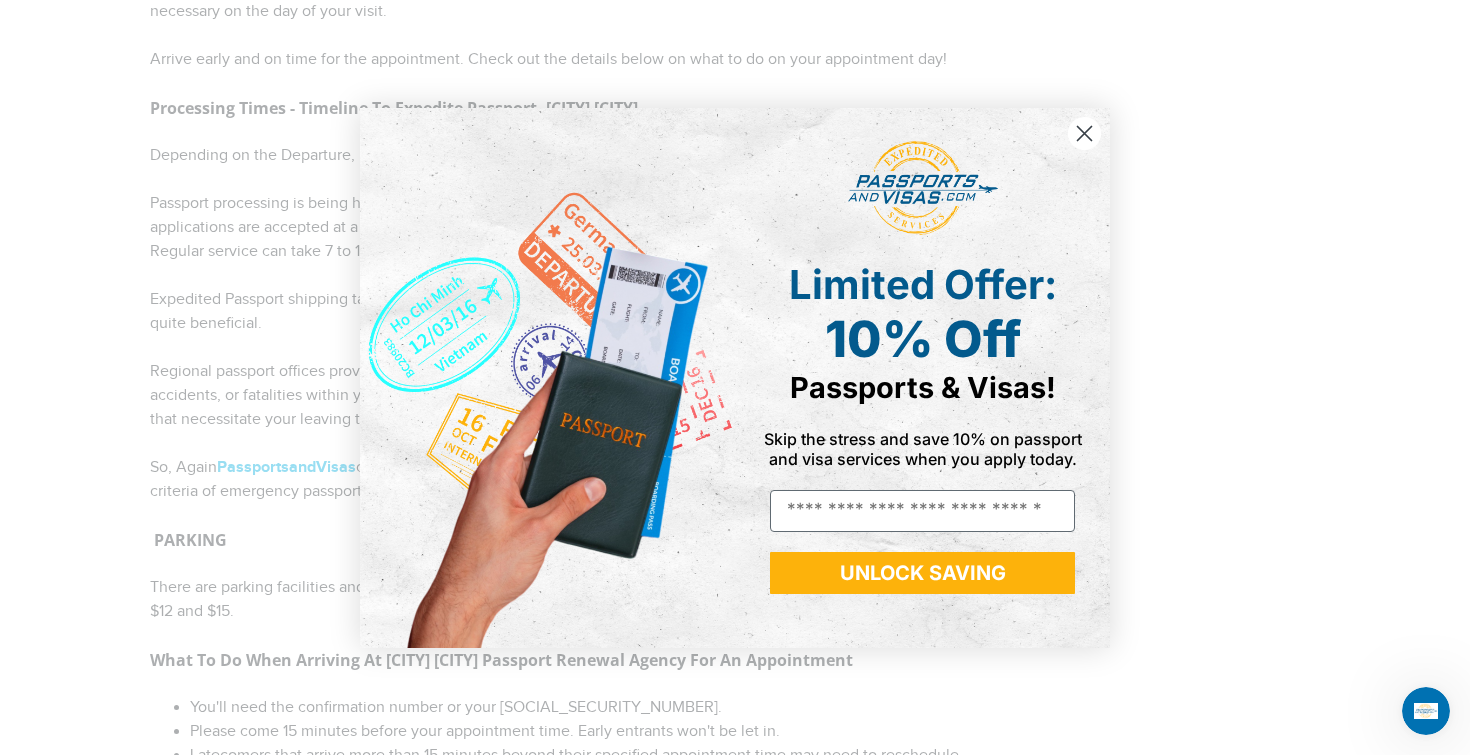 click 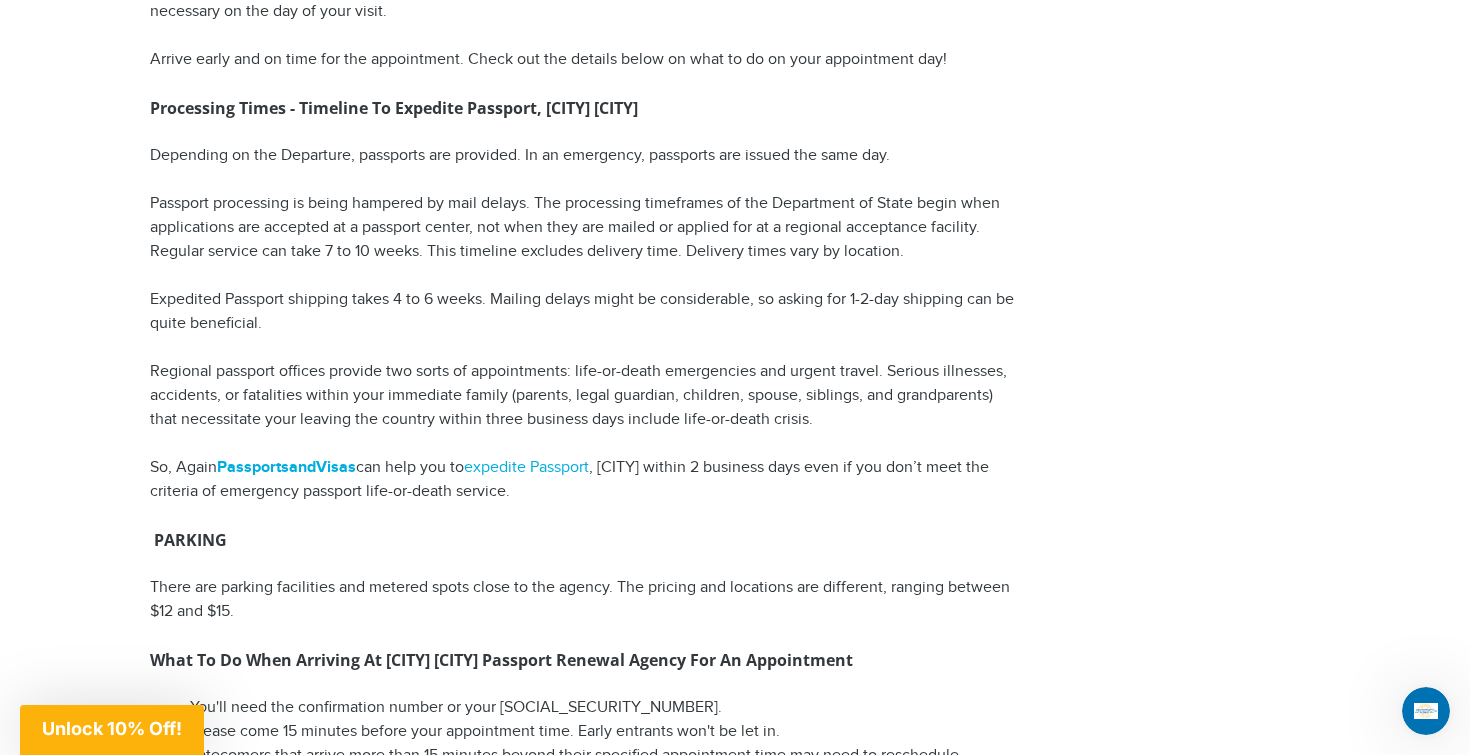 click on "Washington Passport Agency
The  Washington Passport Agency  serves an enormous number of travelers everyday. So, more applicants means less chances to  expedite same day passport in DC . In case you need to apply same day emergency passport, DC, you really need to put your case strongly in front of an acceptance agent.
So bypass all these long queues, tough questioning, and marketing traps by 3rd party passport agency agents inside and outside of US passport agency, DC.
Passports and Visas  solves all your problems related to passport renewal in Washington DC without any marketing bluff. We have the trust of hundreds and thousands of customers for the last 25 years. With a strong reputation and licensed by the US passport agency, we help you to enjoy your trips without any passport hassle.
We pluck out the Passport Worries From Your Life. Contact Us to Get Your Passport Processed As Quick As 2 Business Days
Physical Address:
Appointments" at bounding box center [585, -428] 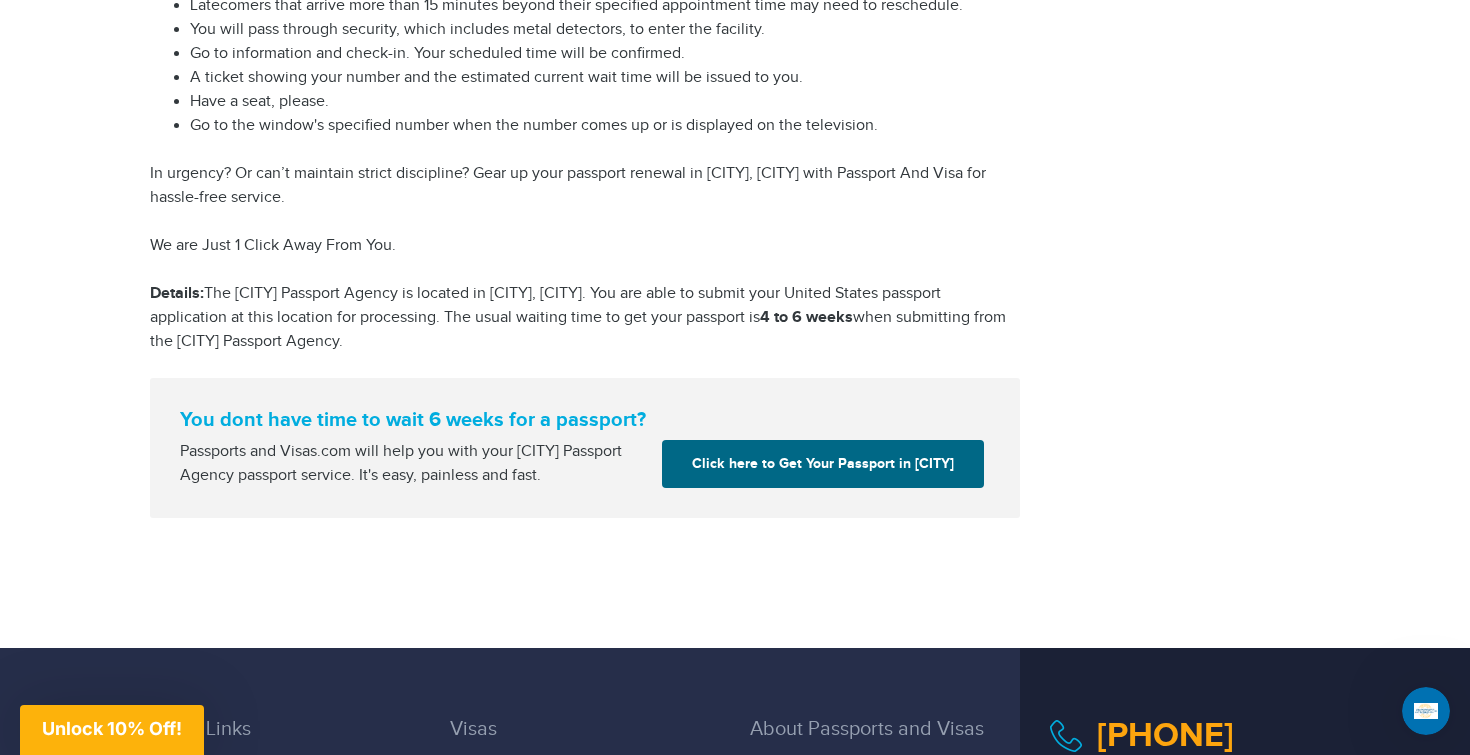 scroll, scrollTop: 3104, scrollLeft: 0, axis: vertical 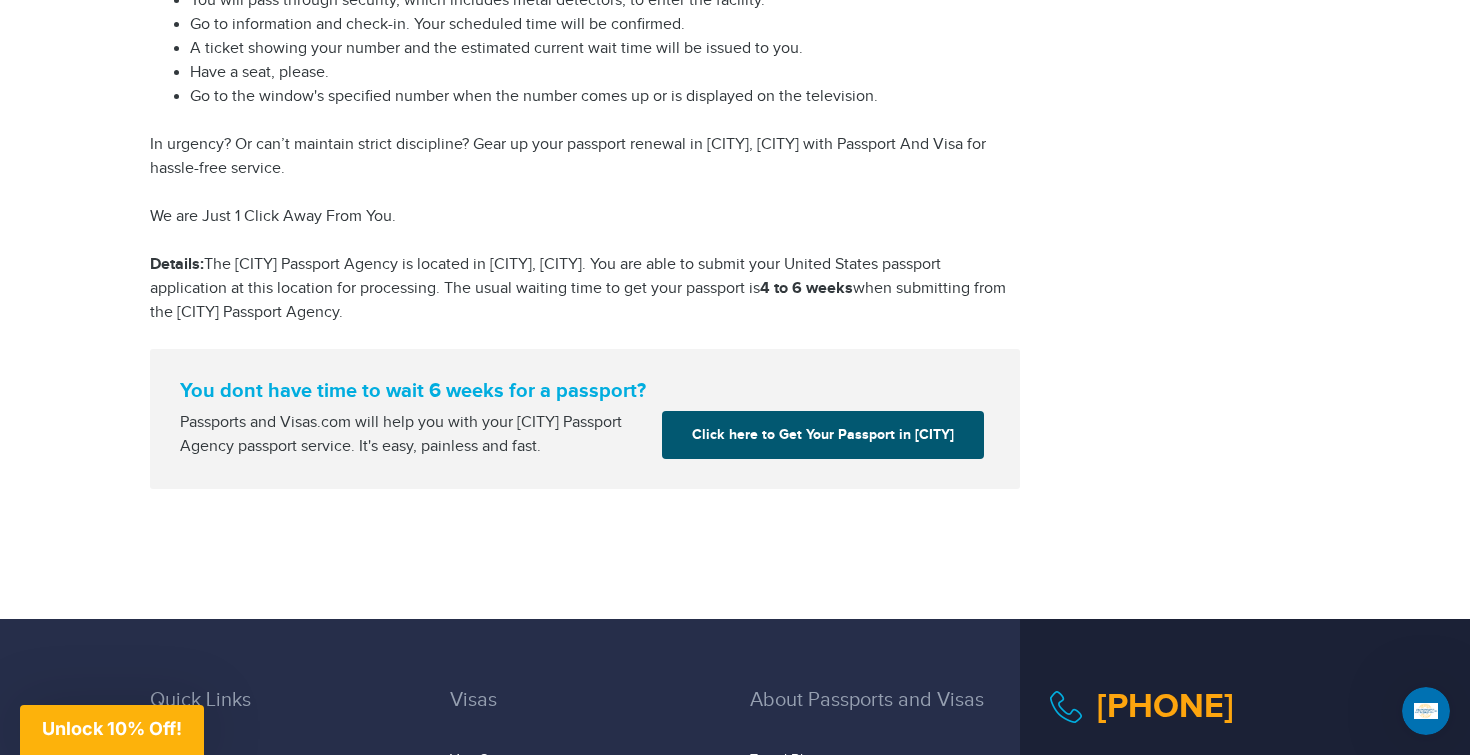 click on "Click here to Get Your Passport in Washington" at bounding box center (823, 435) 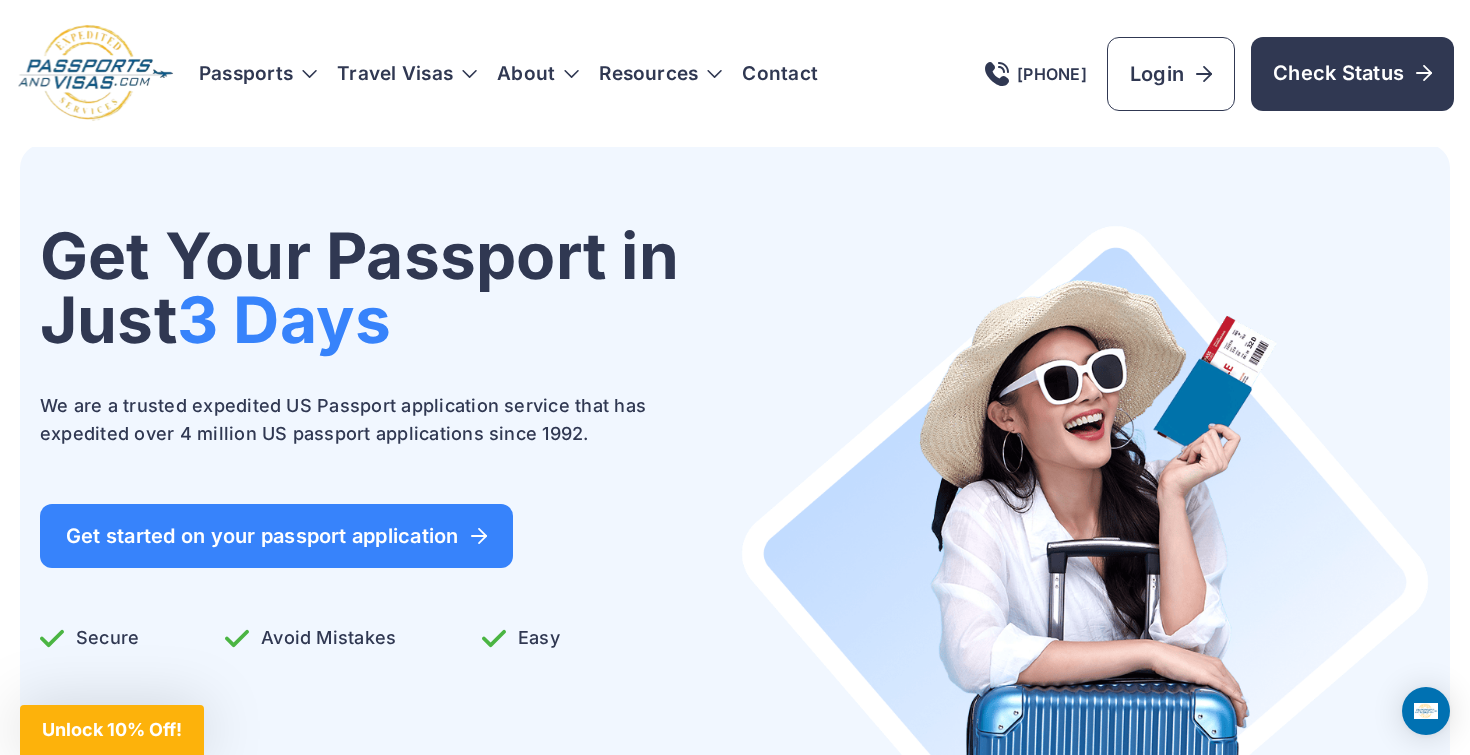 scroll, scrollTop: 0, scrollLeft: 0, axis: both 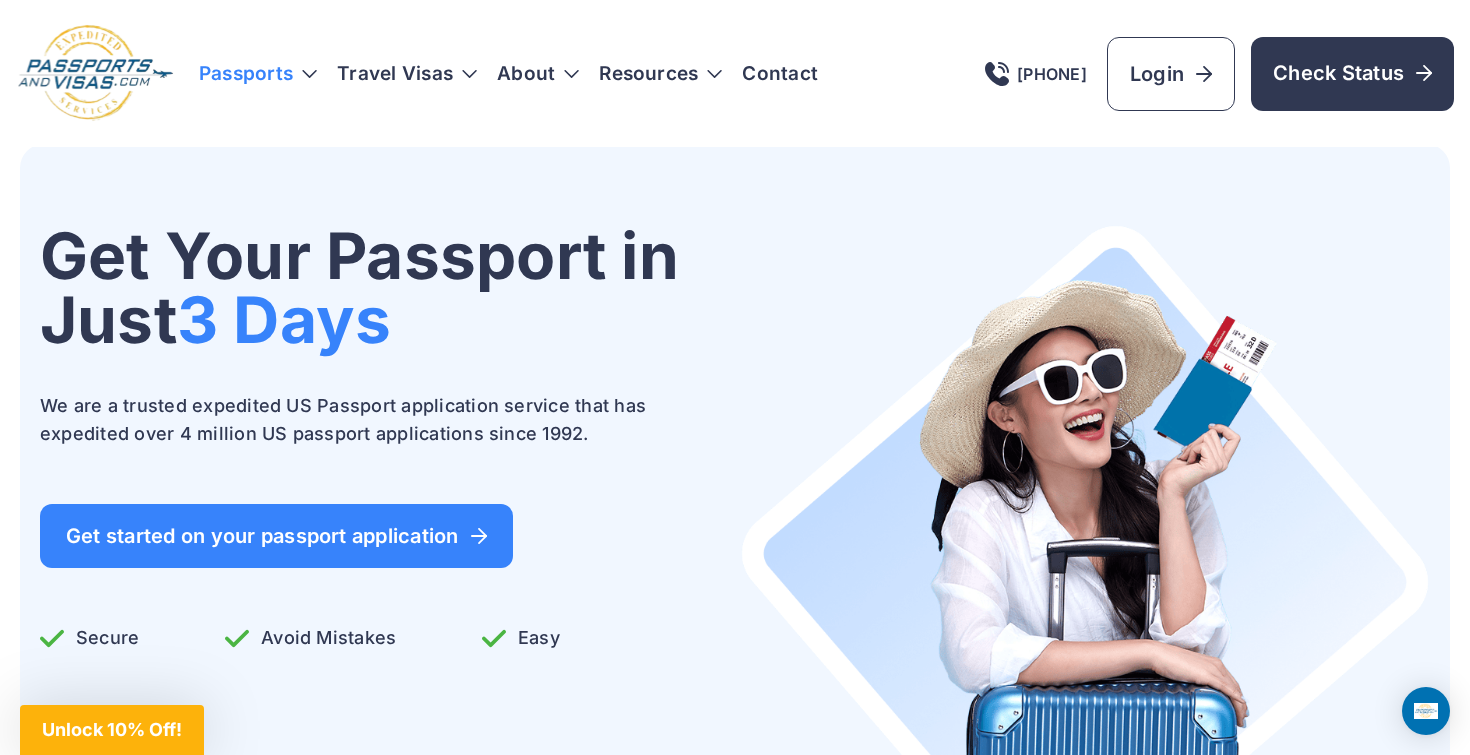 click on "Passports" at bounding box center (258, 74) 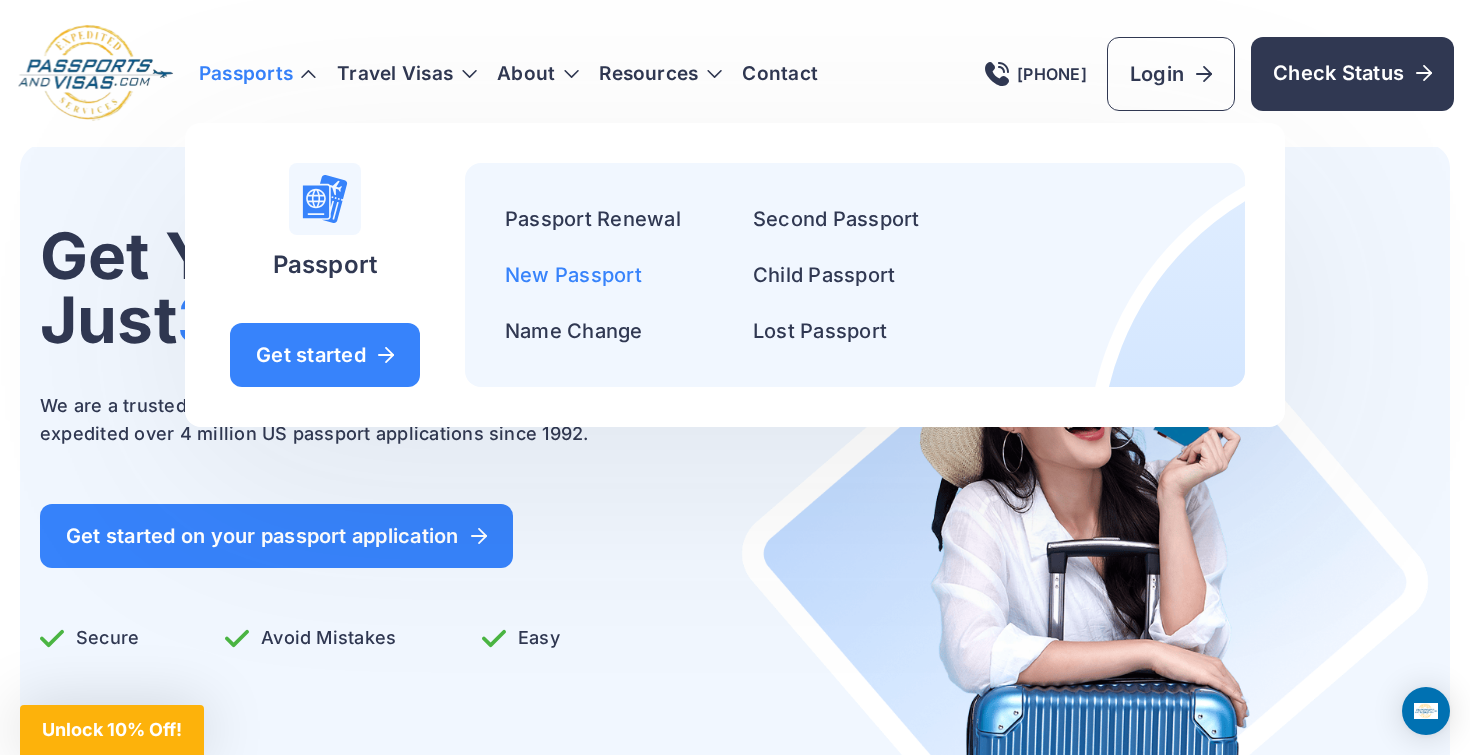 click on "New Passport" at bounding box center (573, 275) 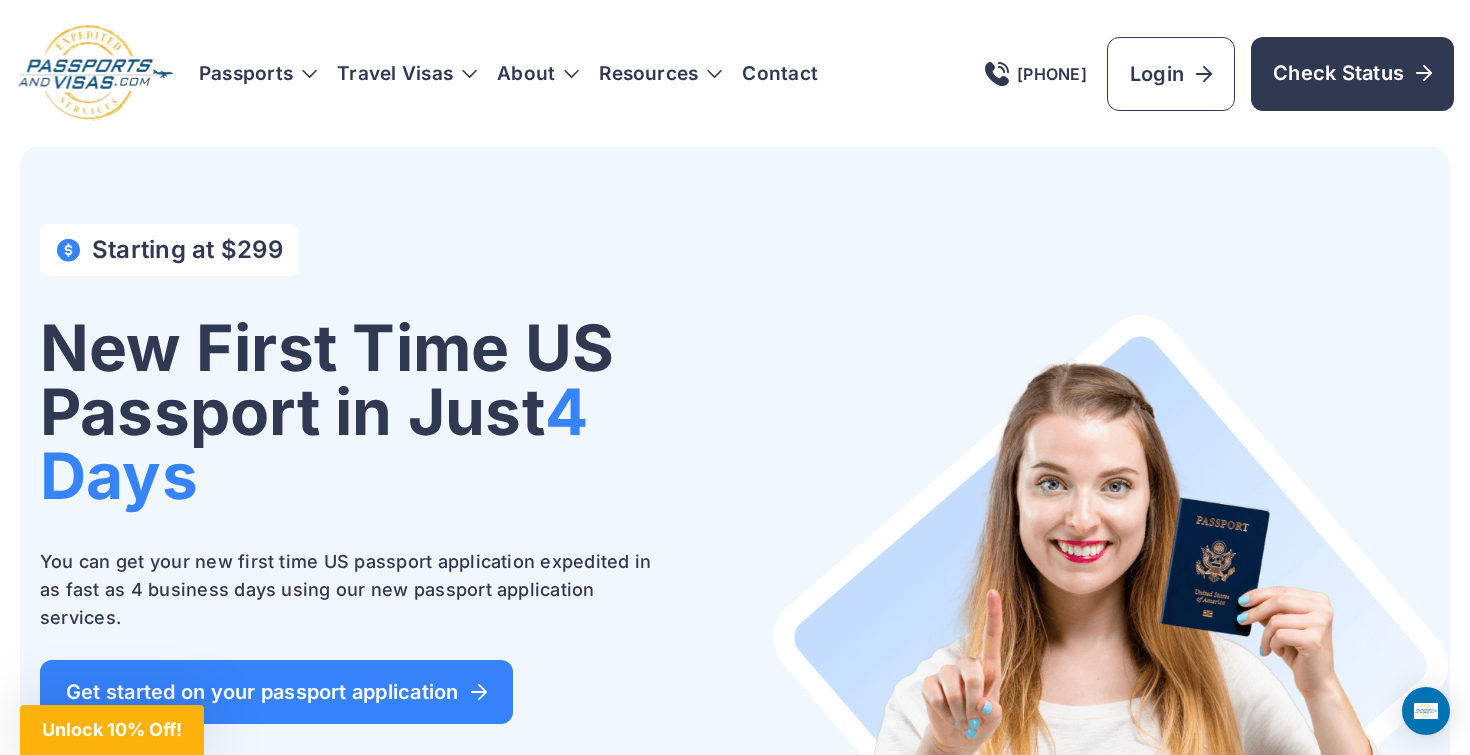 scroll, scrollTop: 0, scrollLeft: 0, axis: both 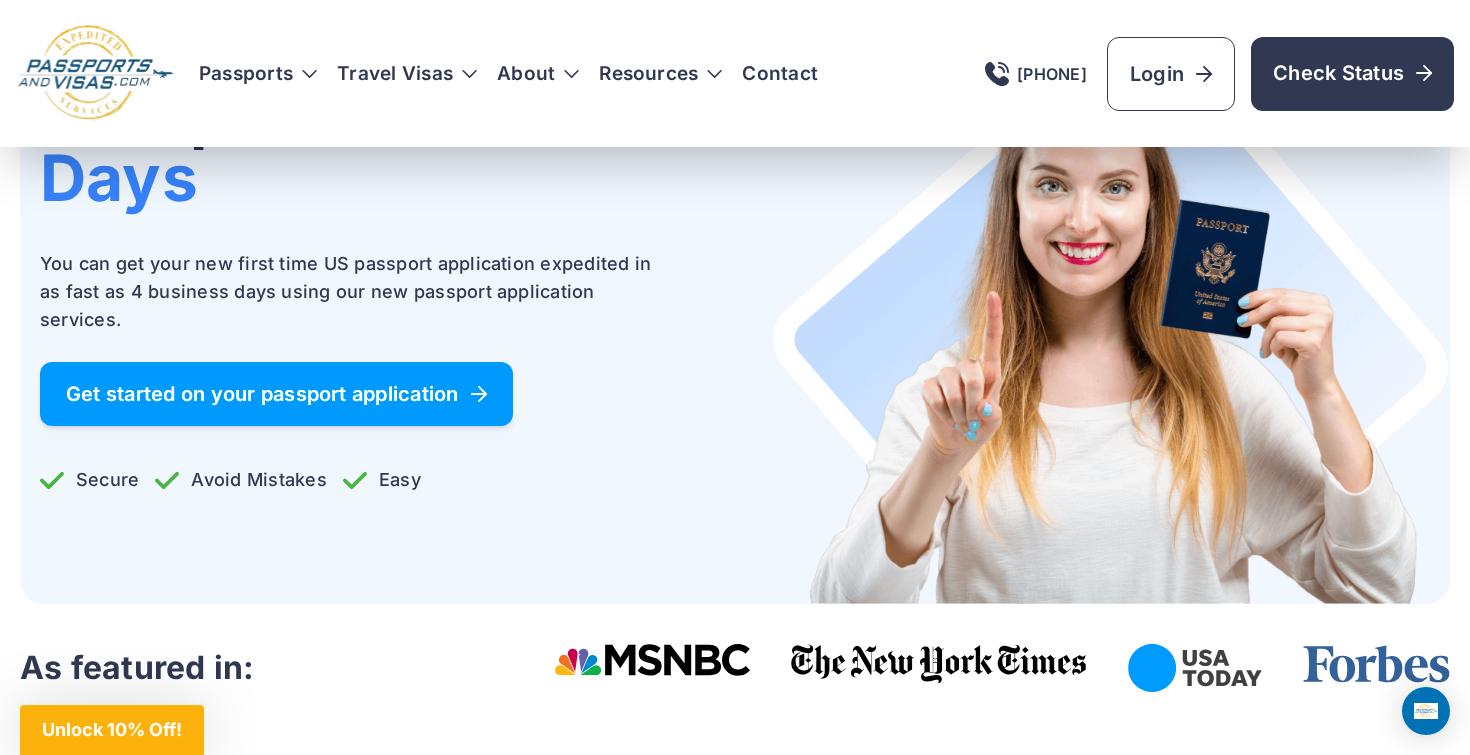 click on "Get started on your passport application" at bounding box center (276, 394) 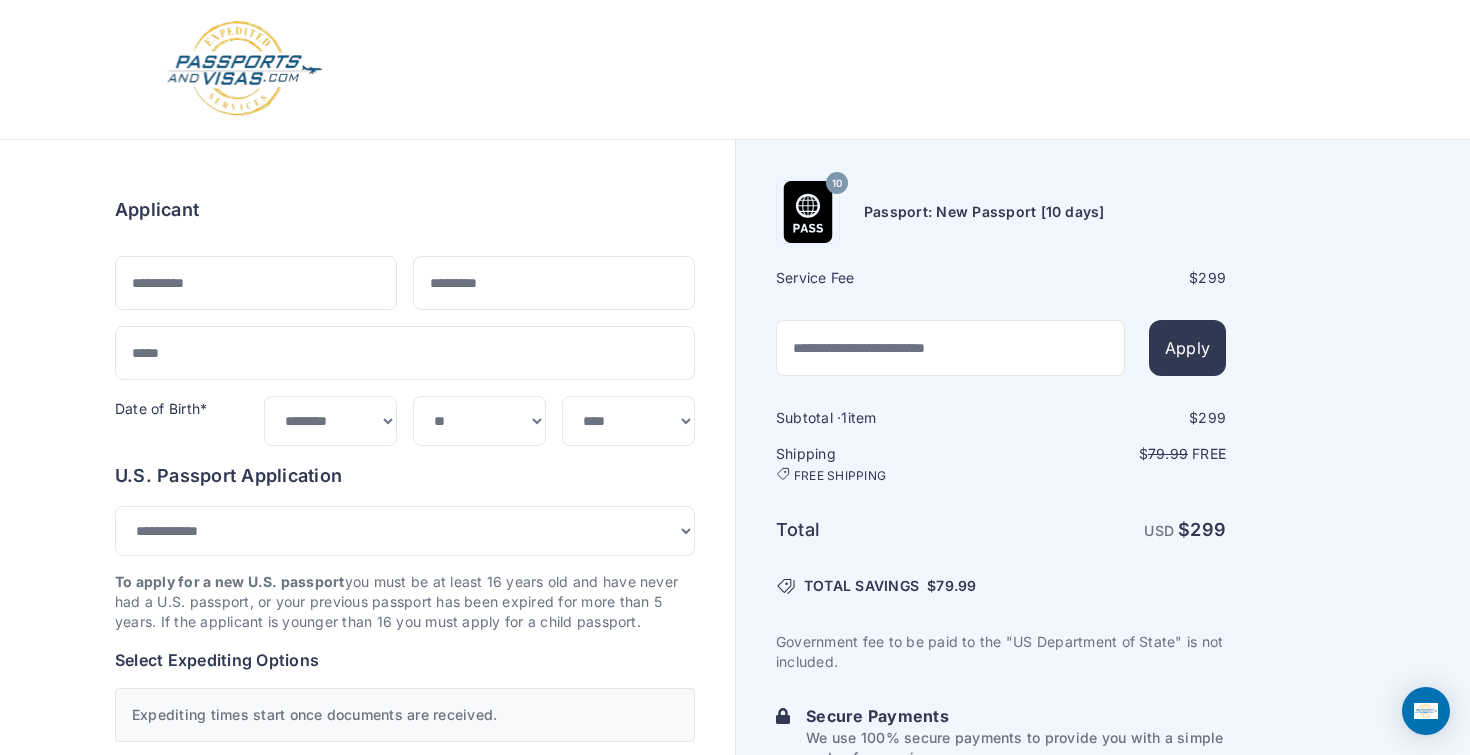 select on "***" 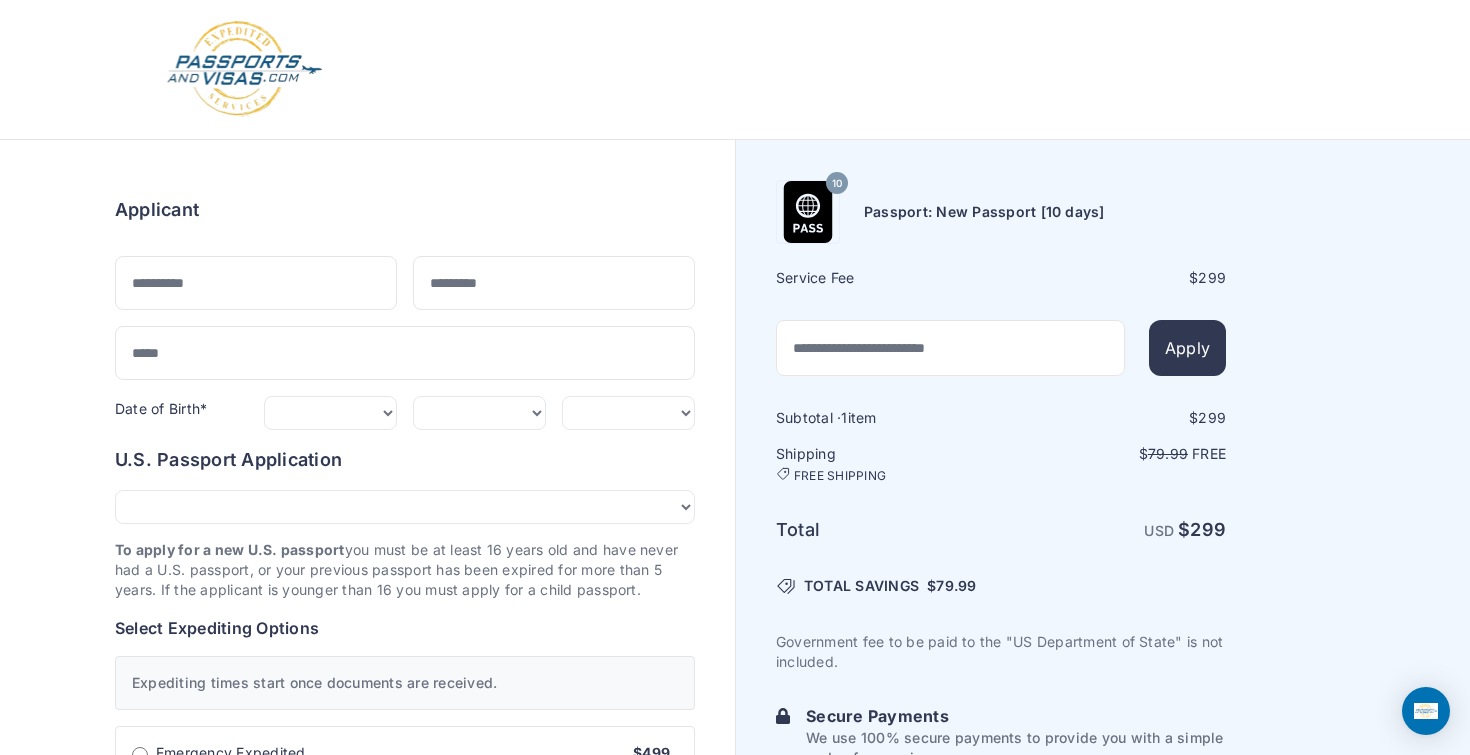 scroll, scrollTop: 0, scrollLeft: 0, axis: both 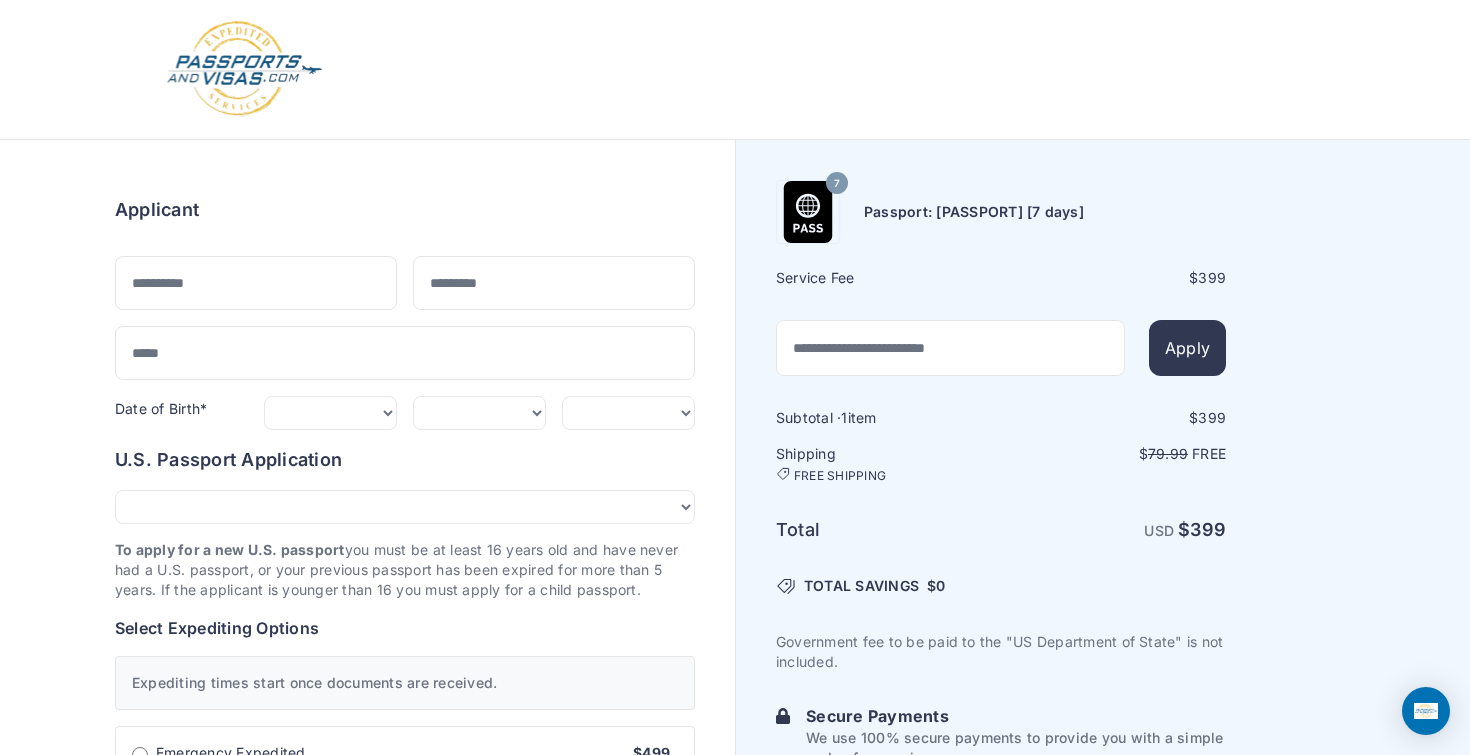 click at bounding box center (244, 69) 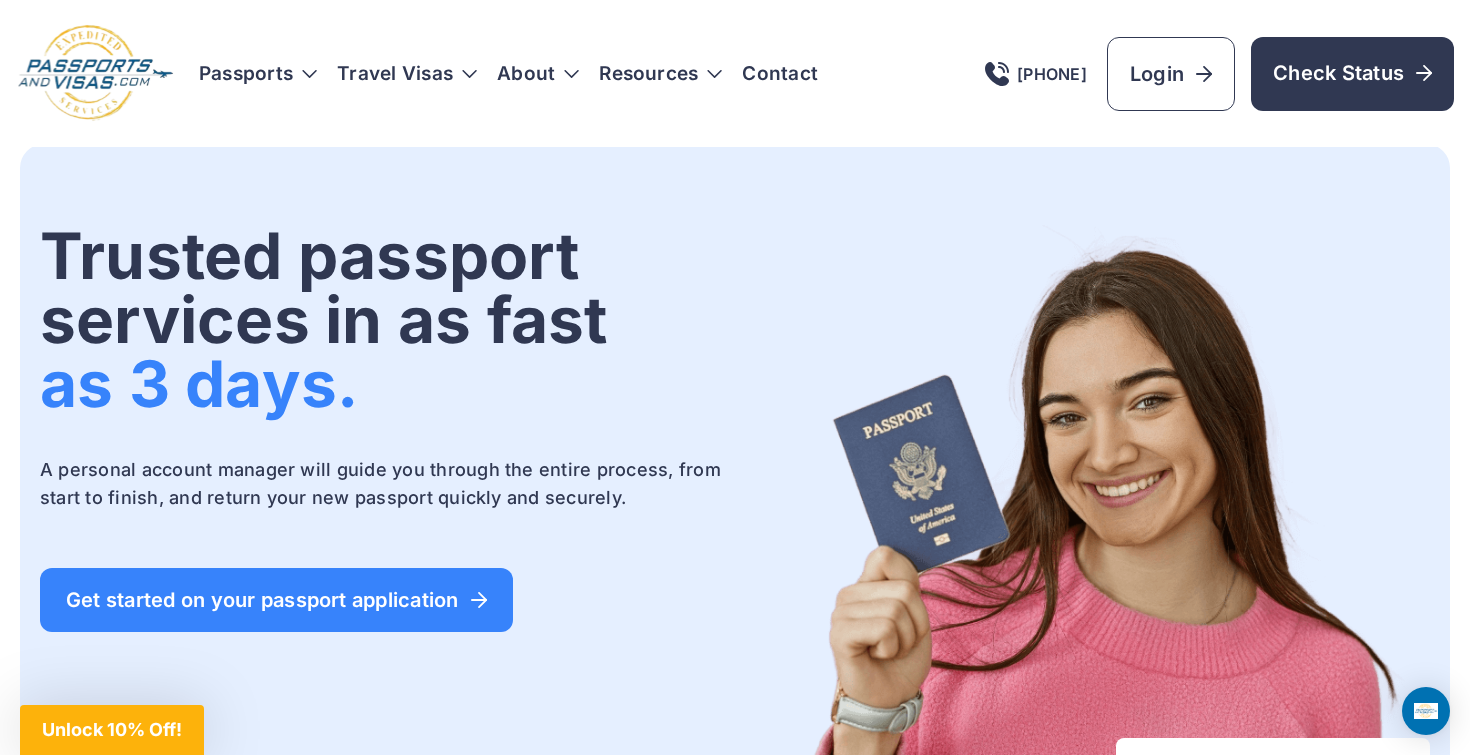 scroll, scrollTop: 0, scrollLeft: 0, axis: both 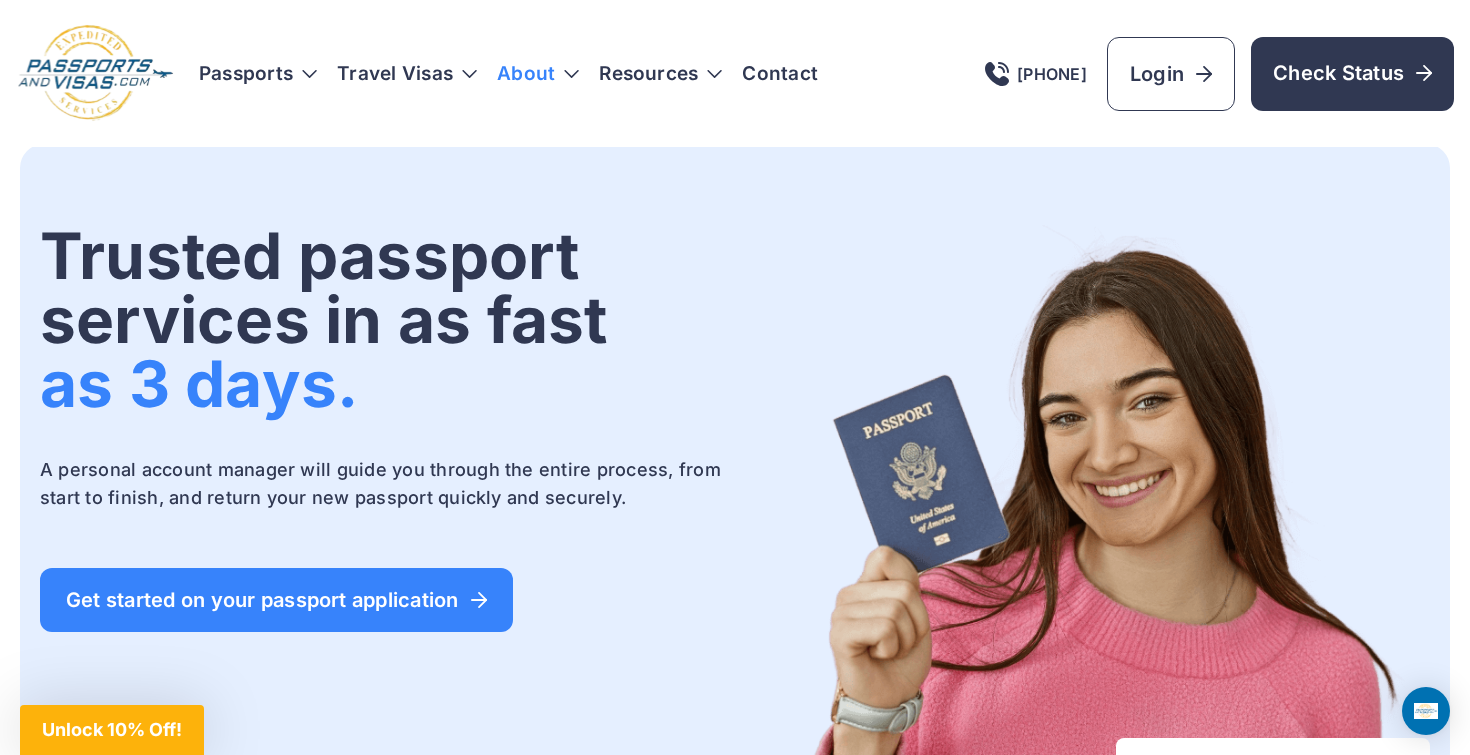 click on "About" at bounding box center (538, 74) 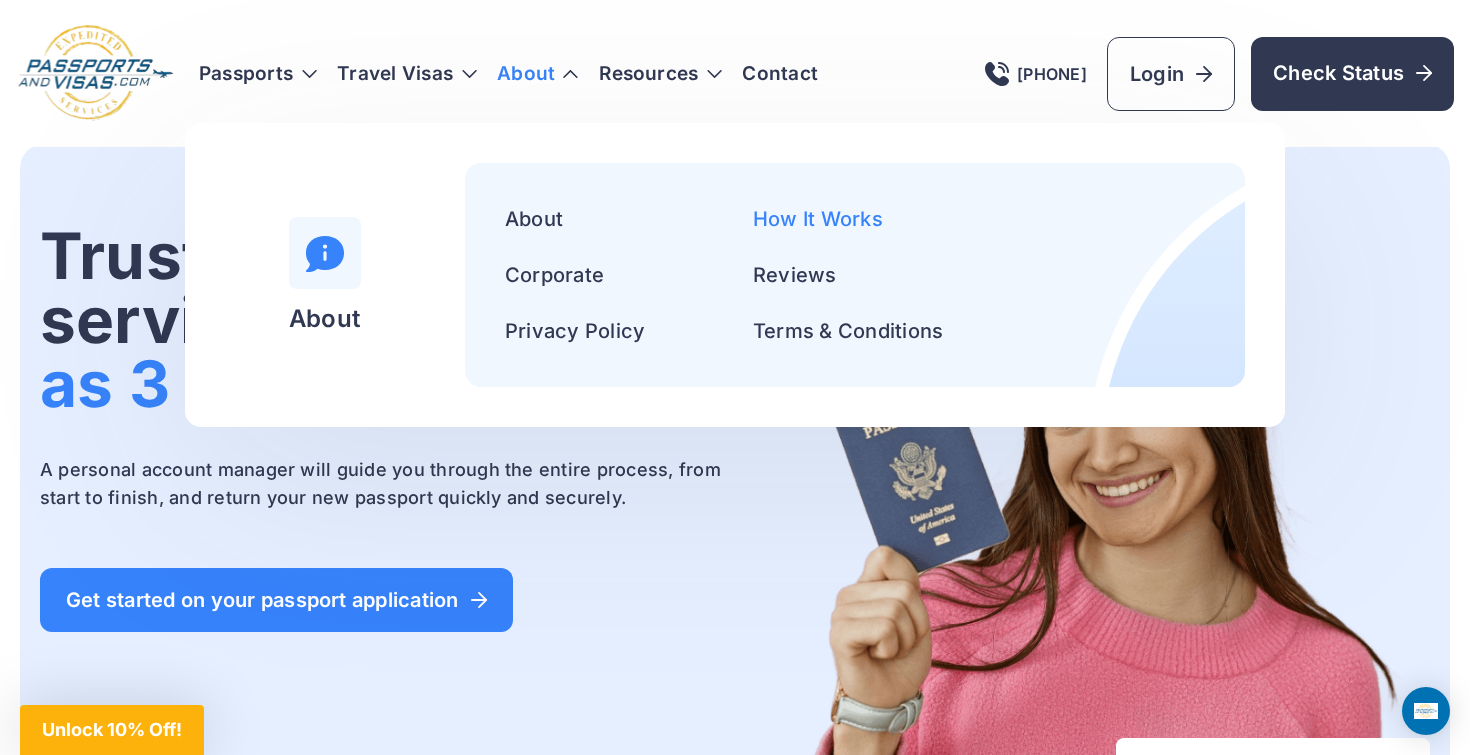 click on "How It Works" at bounding box center [818, 219] 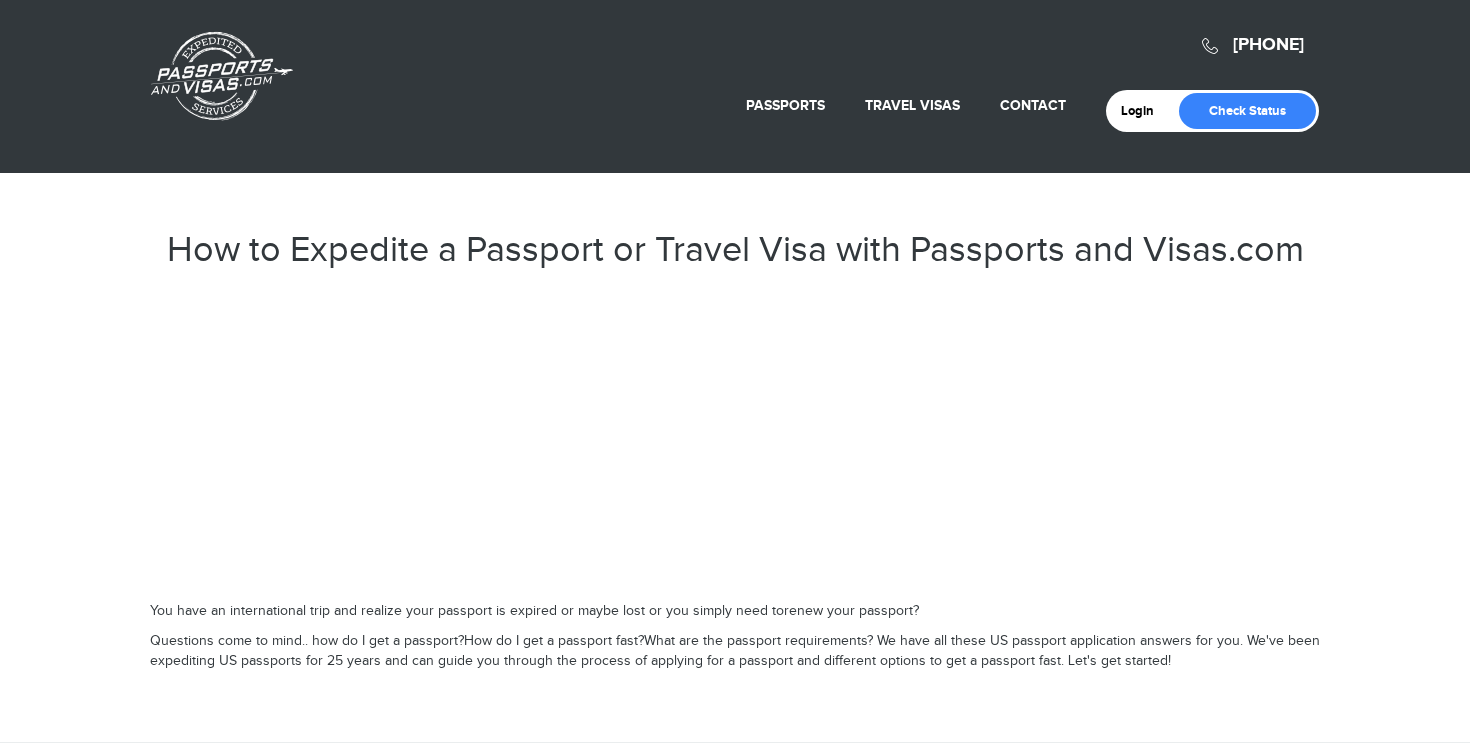 scroll, scrollTop: 0, scrollLeft: 0, axis: both 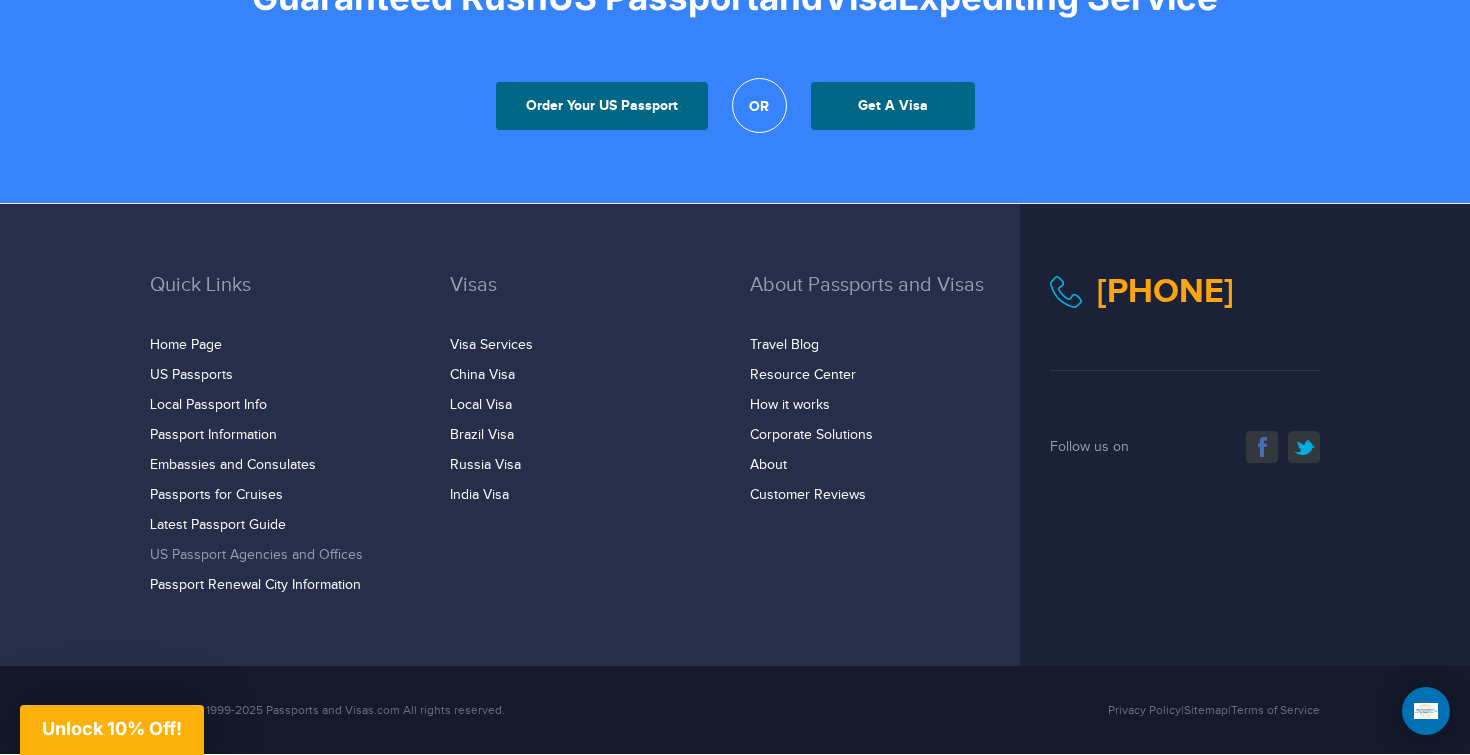 click on "US Passport Agencies and Offices" at bounding box center [256, 555] 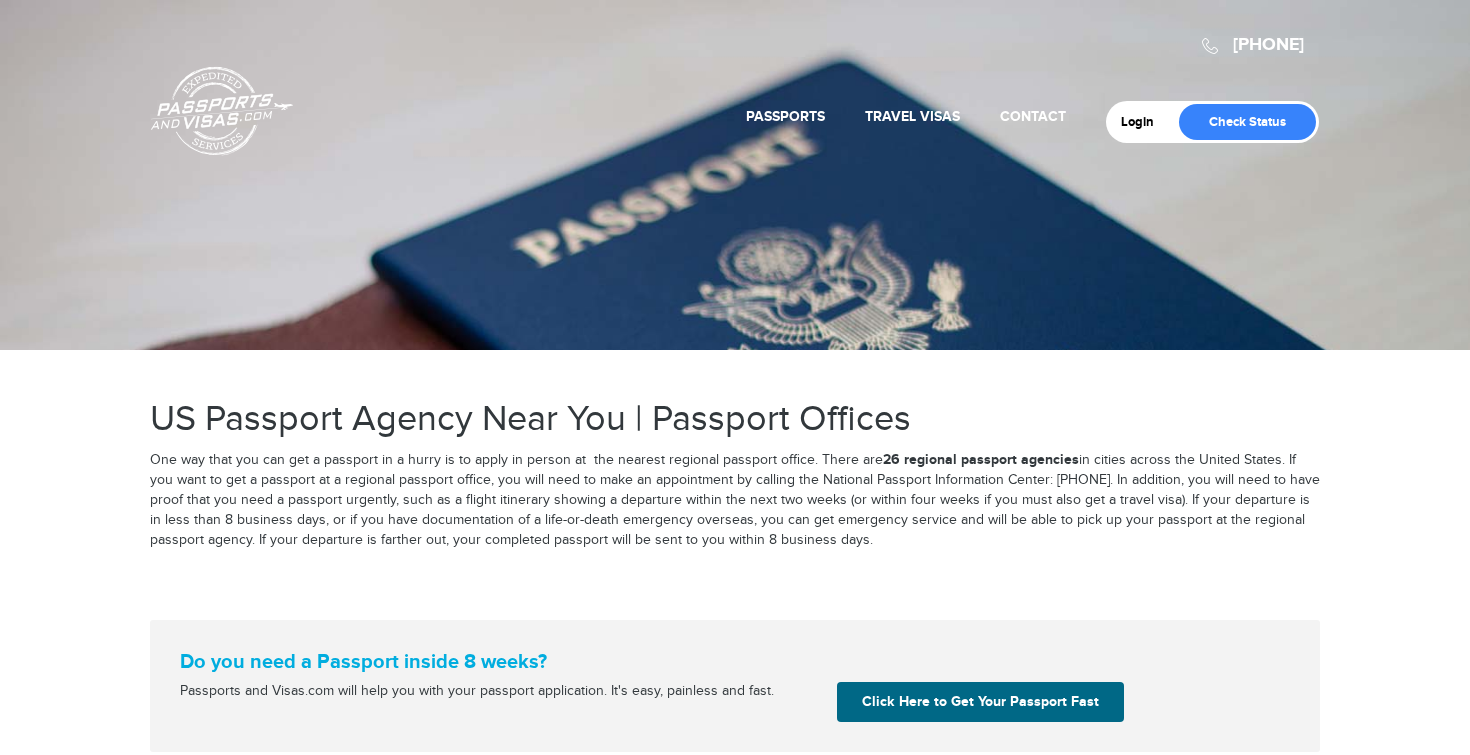 scroll, scrollTop: 0, scrollLeft: 0, axis: both 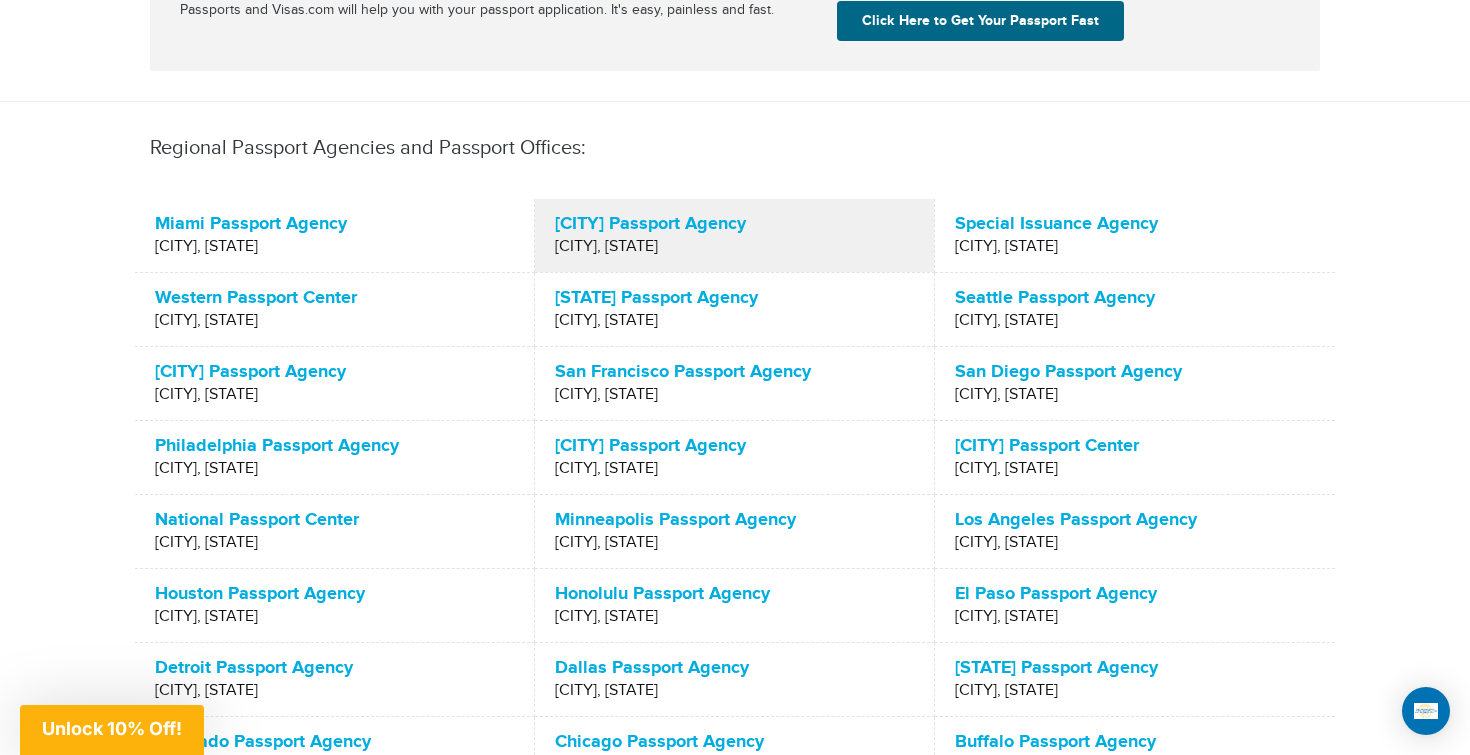 click on "[CITY] Passport Agency" at bounding box center (734, 224) 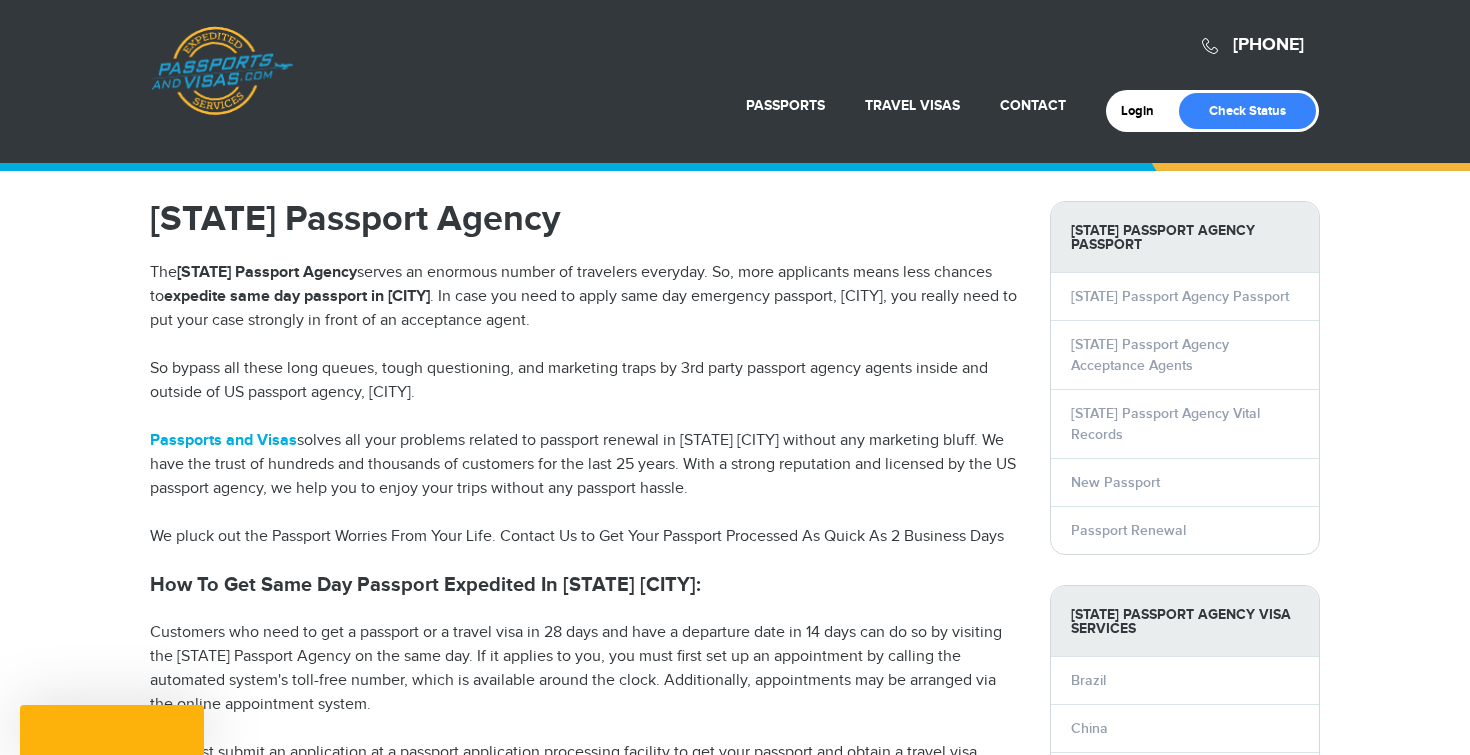 scroll, scrollTop: 0, scrollLeft: 0, axis: both 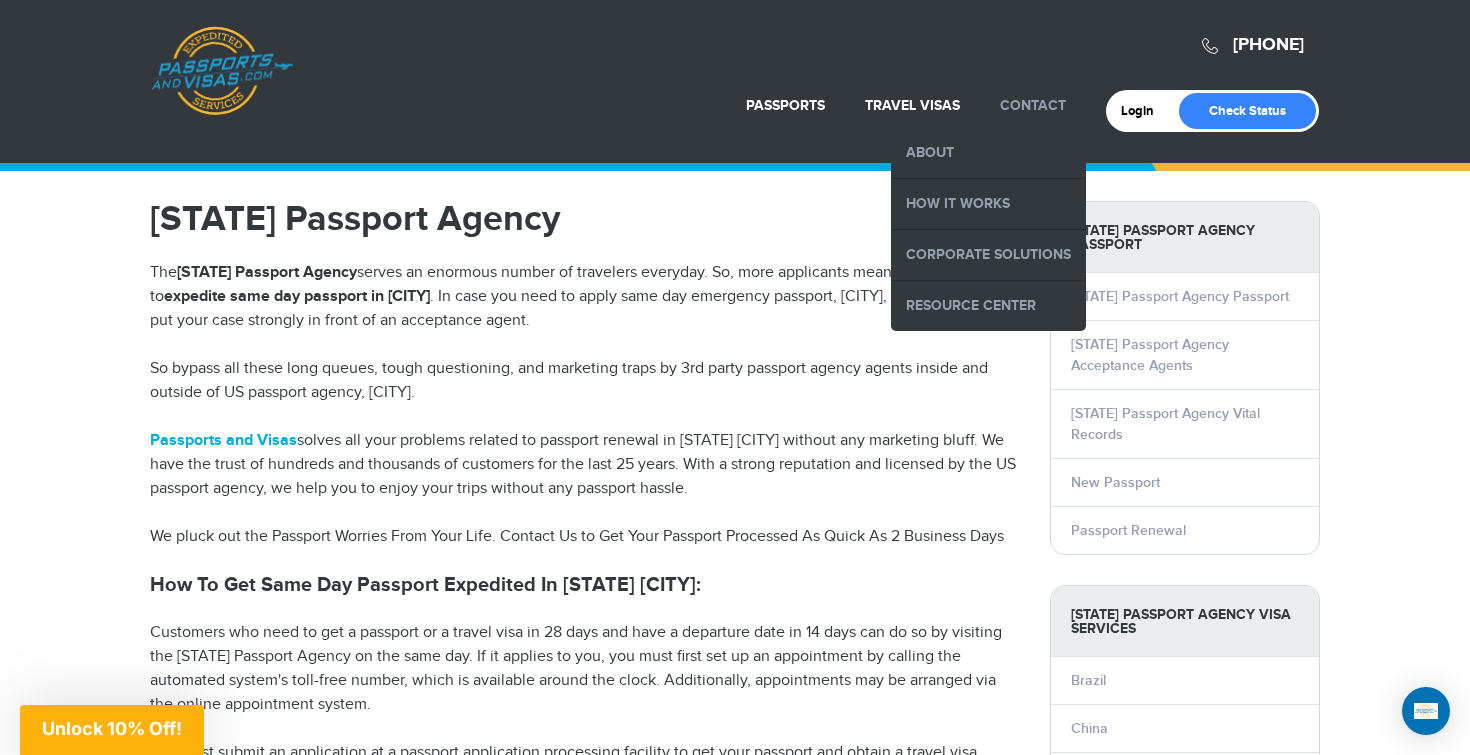 click on "Contact" at bounding box center [1033, 105] 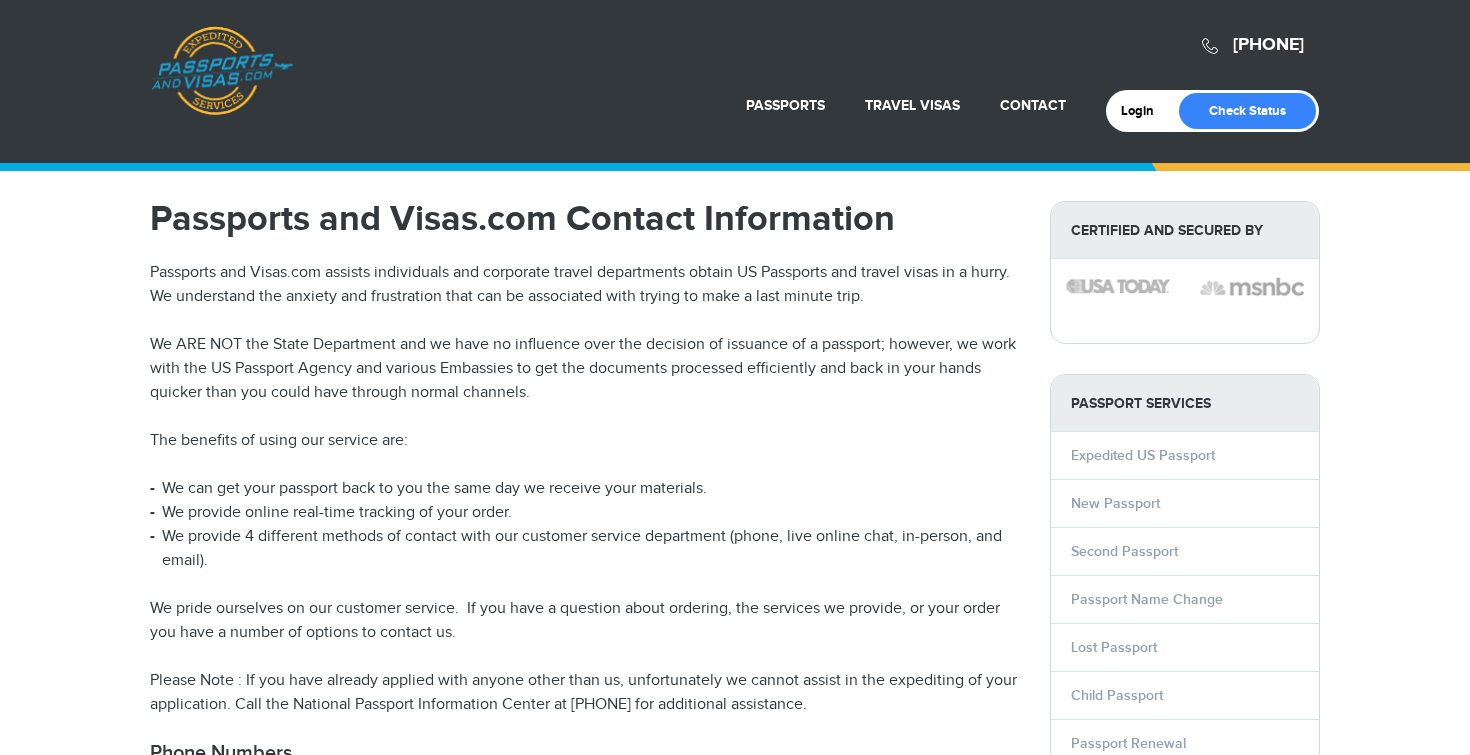 scroll, scrollTop: 0, scrollLeft: 0, axis: both 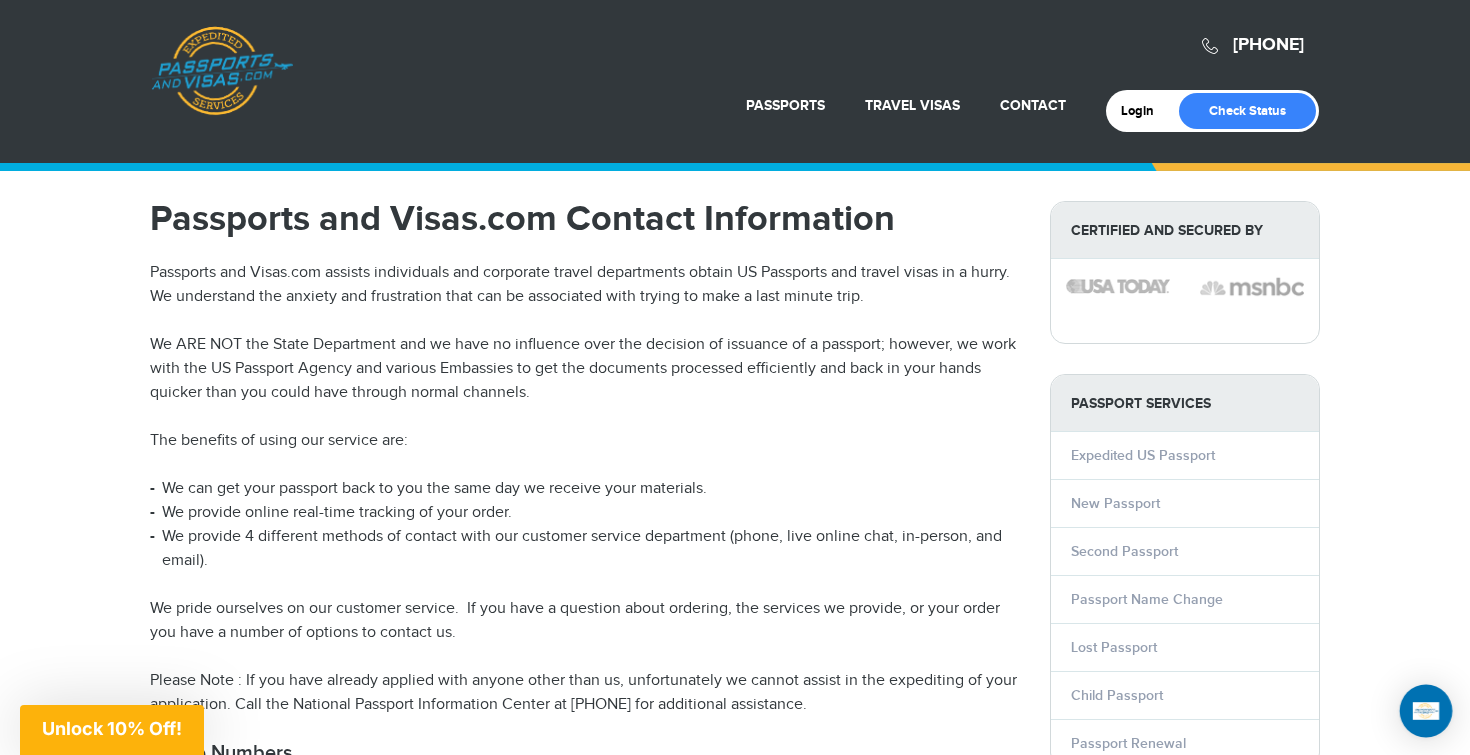 click at bounding box center (1426, 710) 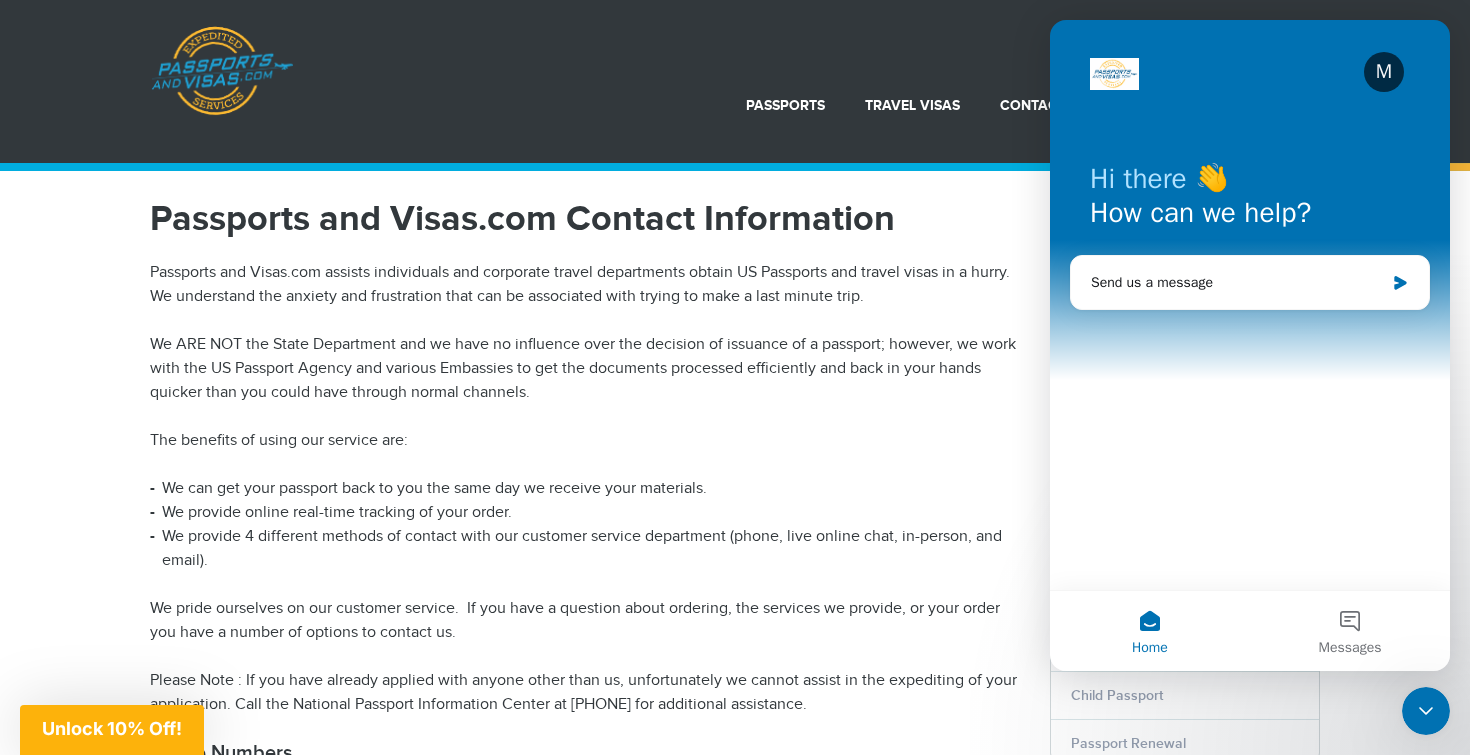 scroll, scrollTop: 0, scrollLeft: 0, axis: both 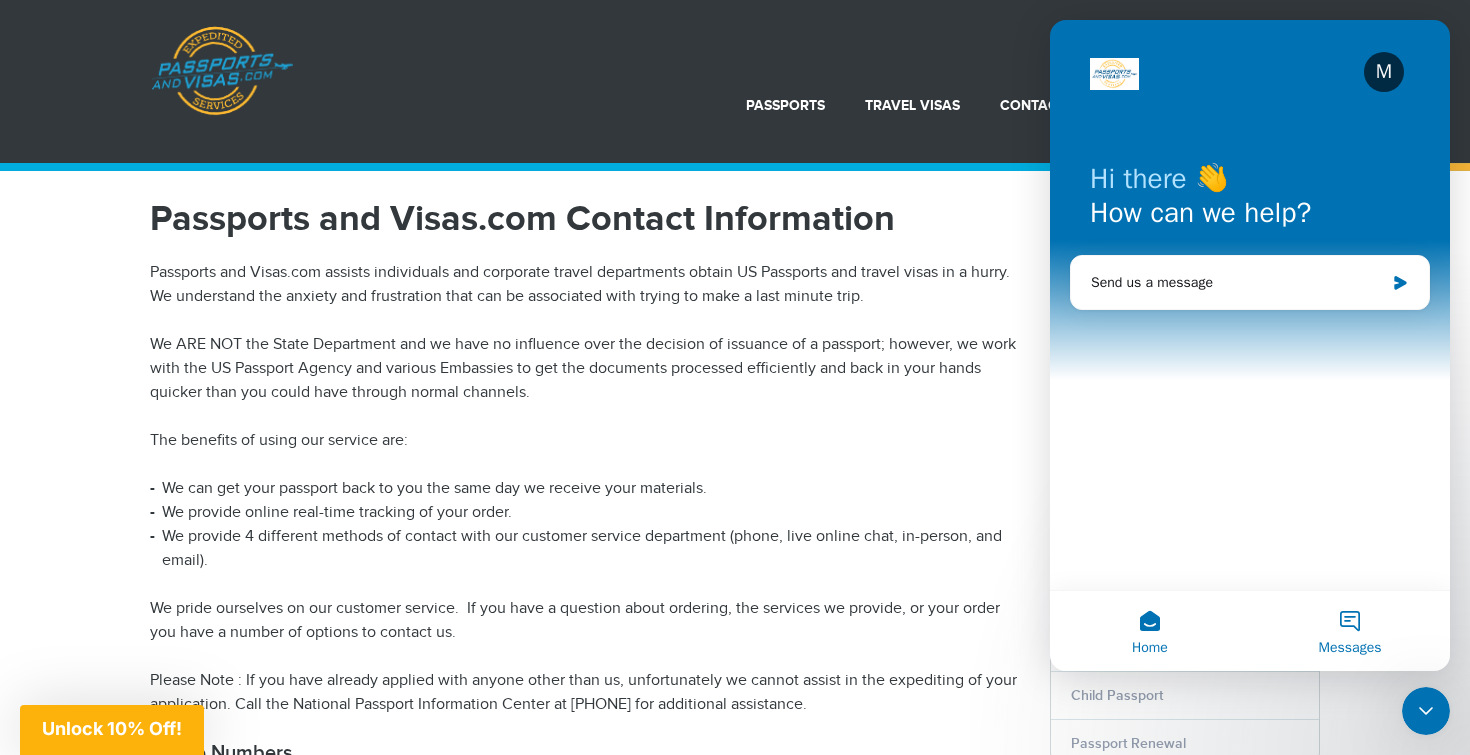 click on "Messages" at bounding box center (1350, 631) 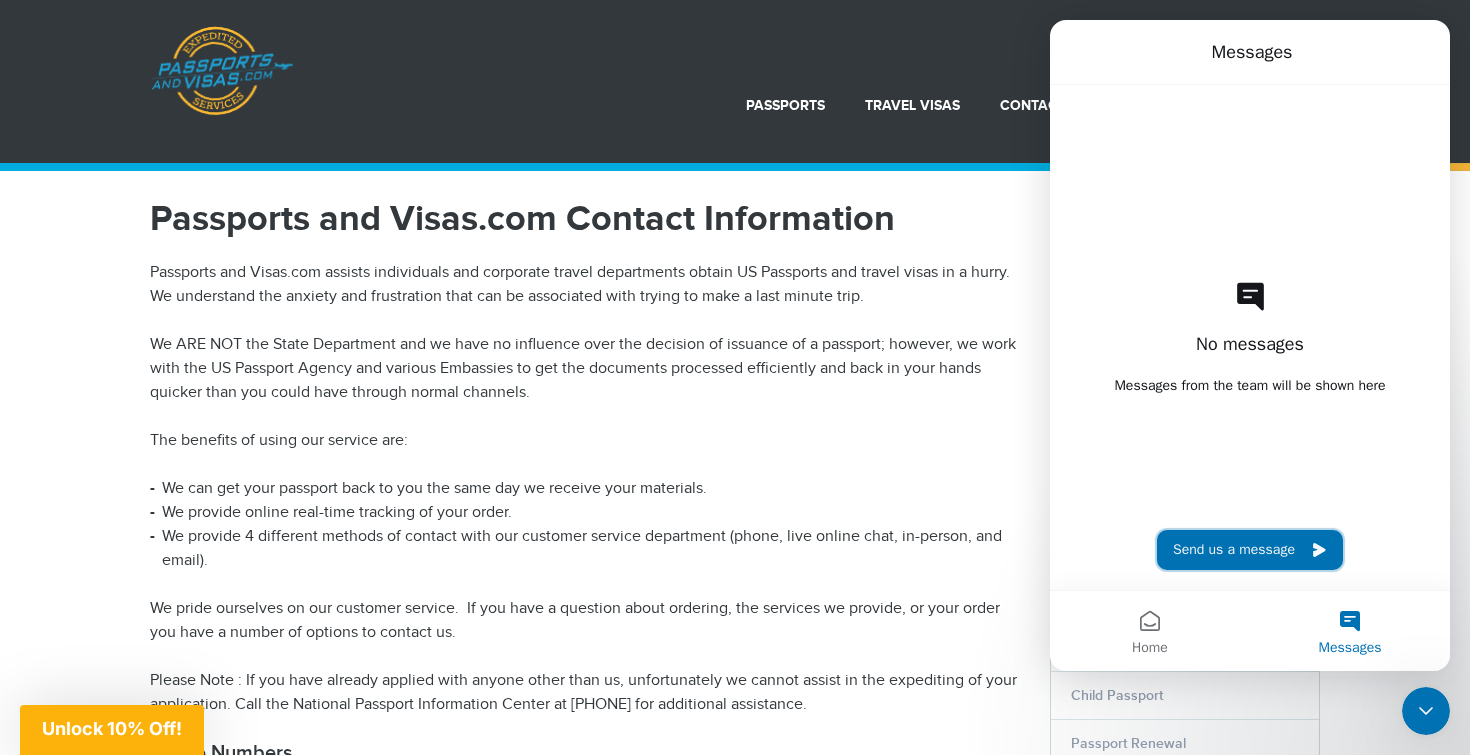 click on "Send us a message" at bounding box center (1250, 550) 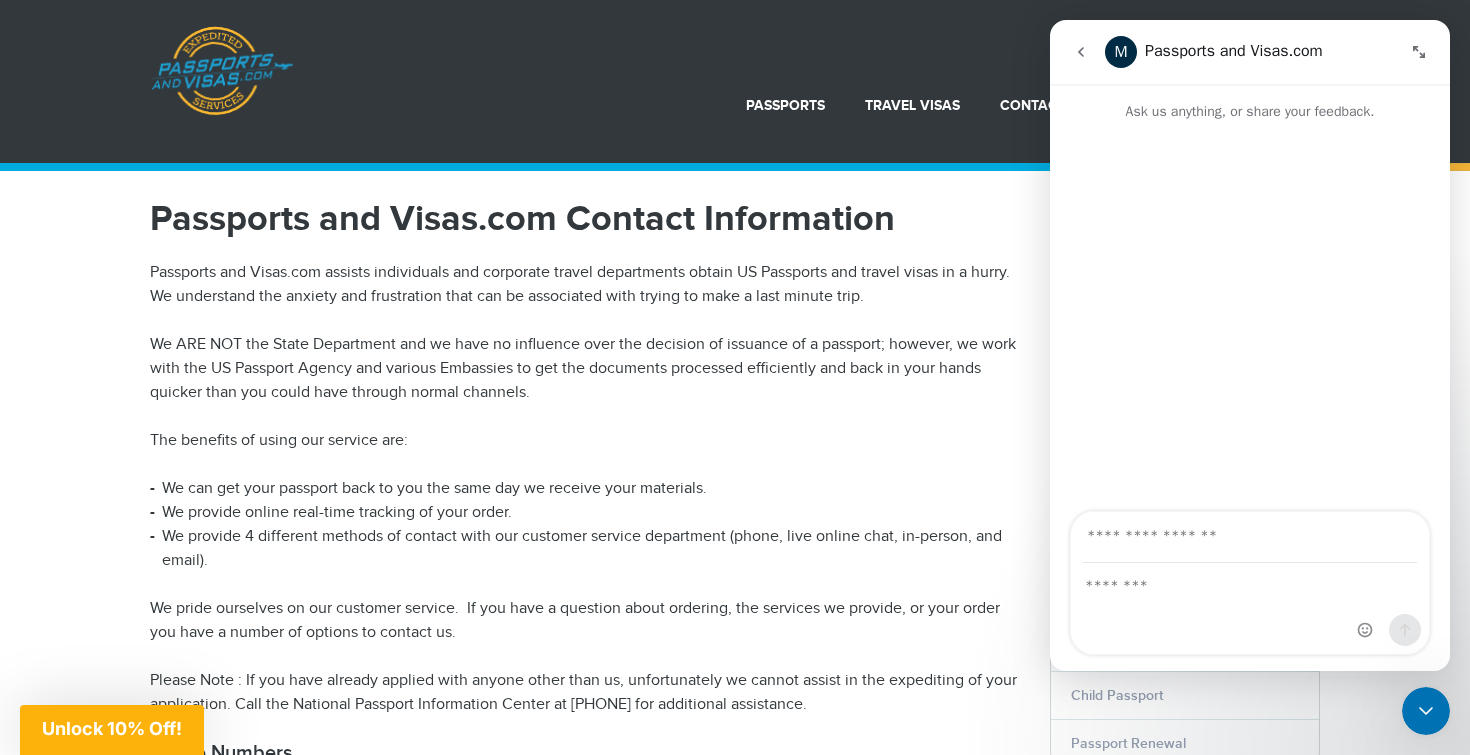 click on "Passports and Visas.com Contact Information" at bounding box center [585, 219] 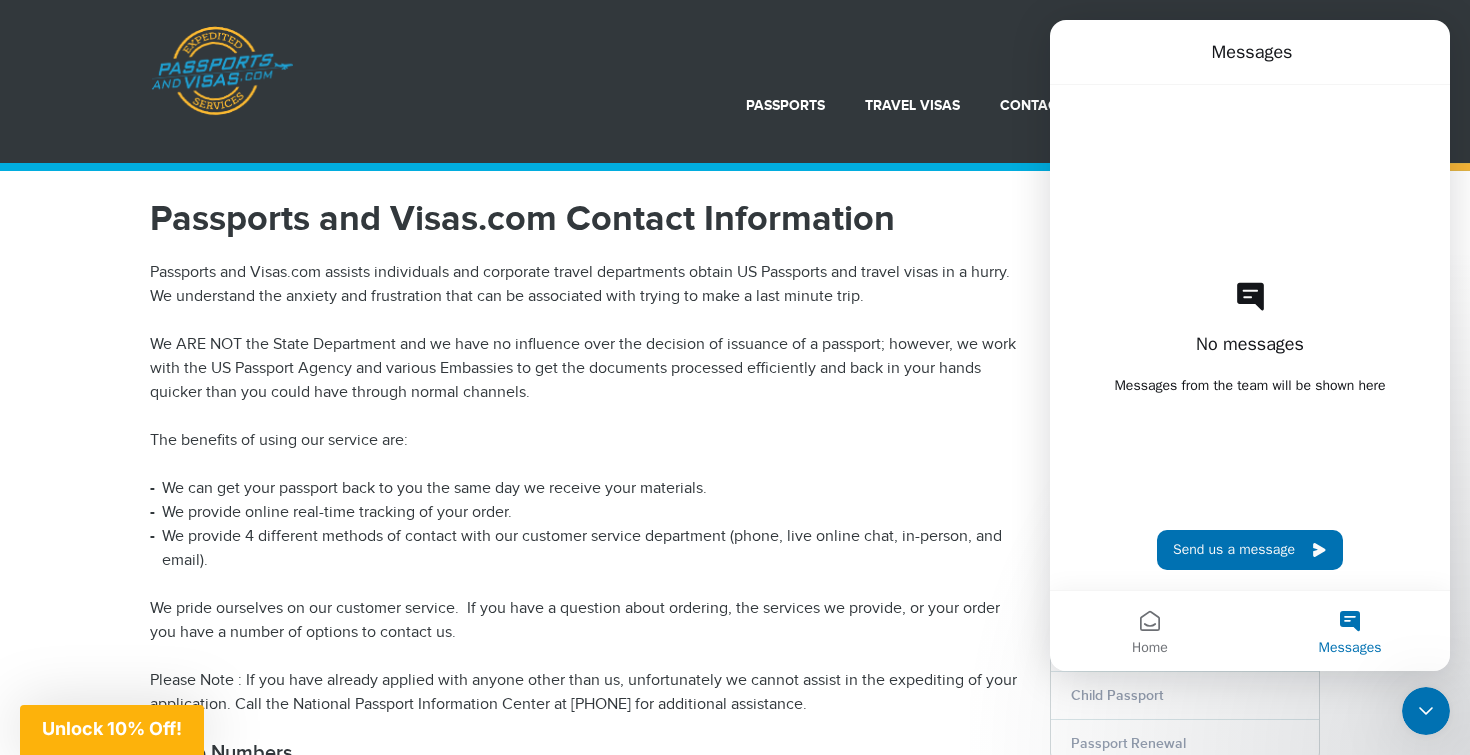 click on "The benefits of using our service are:" at bounding box center [585, 441] 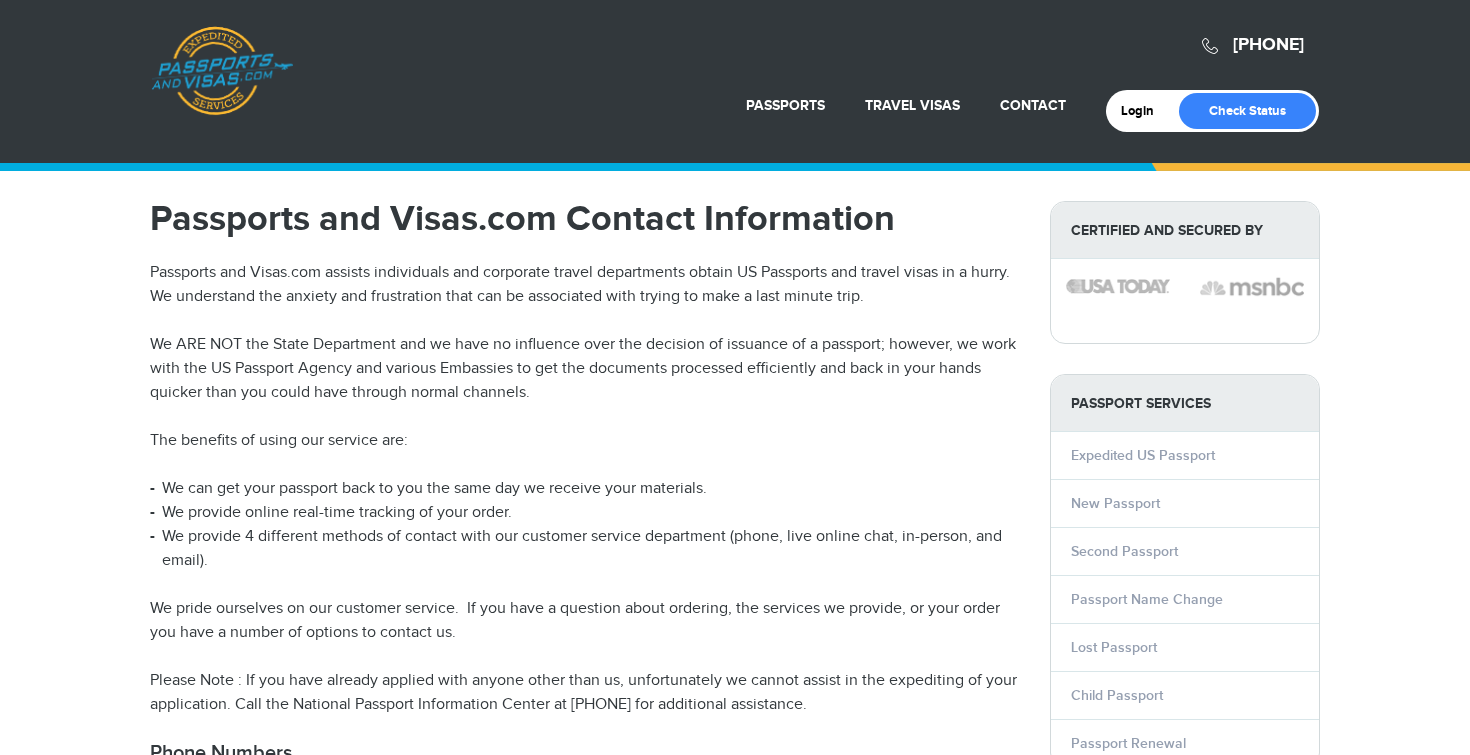 scroll, scrollTop: 0, scrollLeft: 0, axis: both 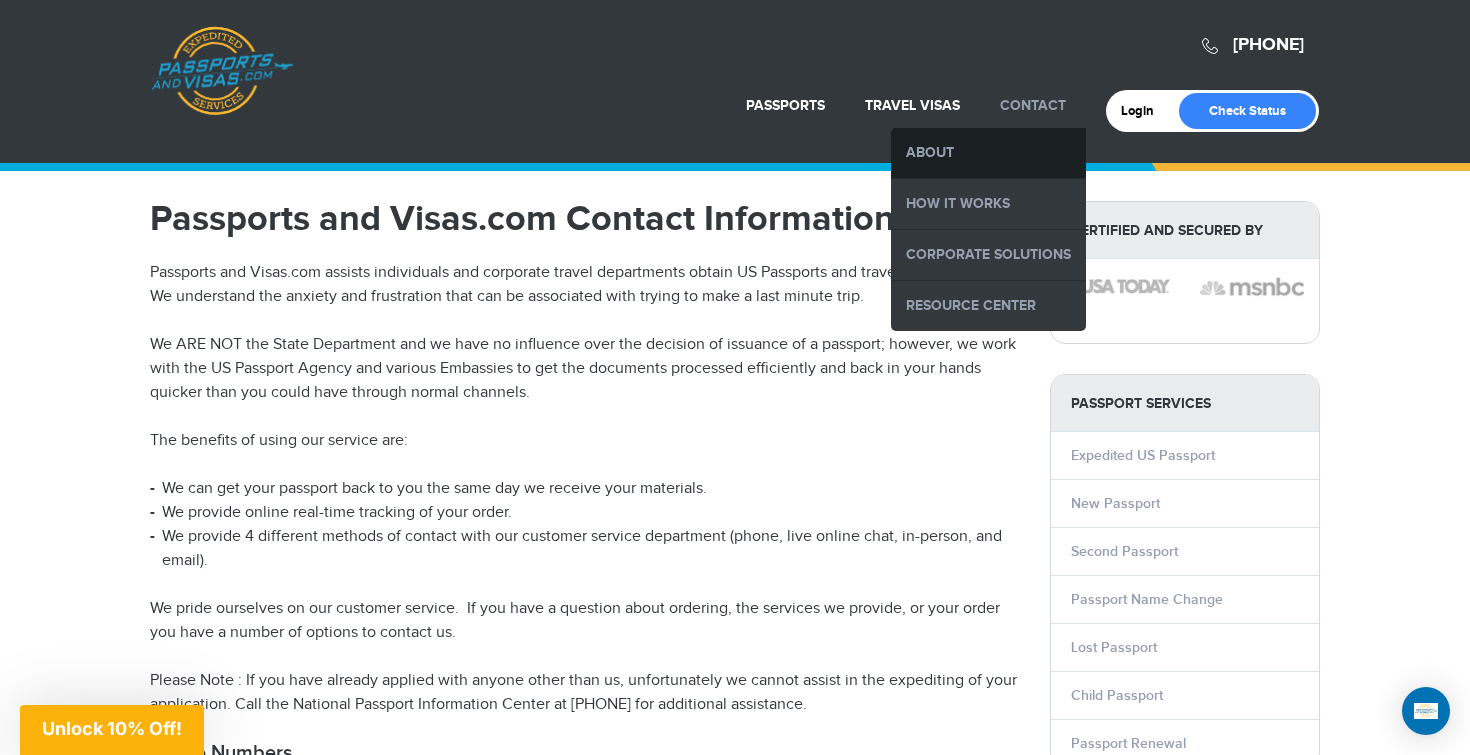 click on "About" at bounding box center [988, 153] 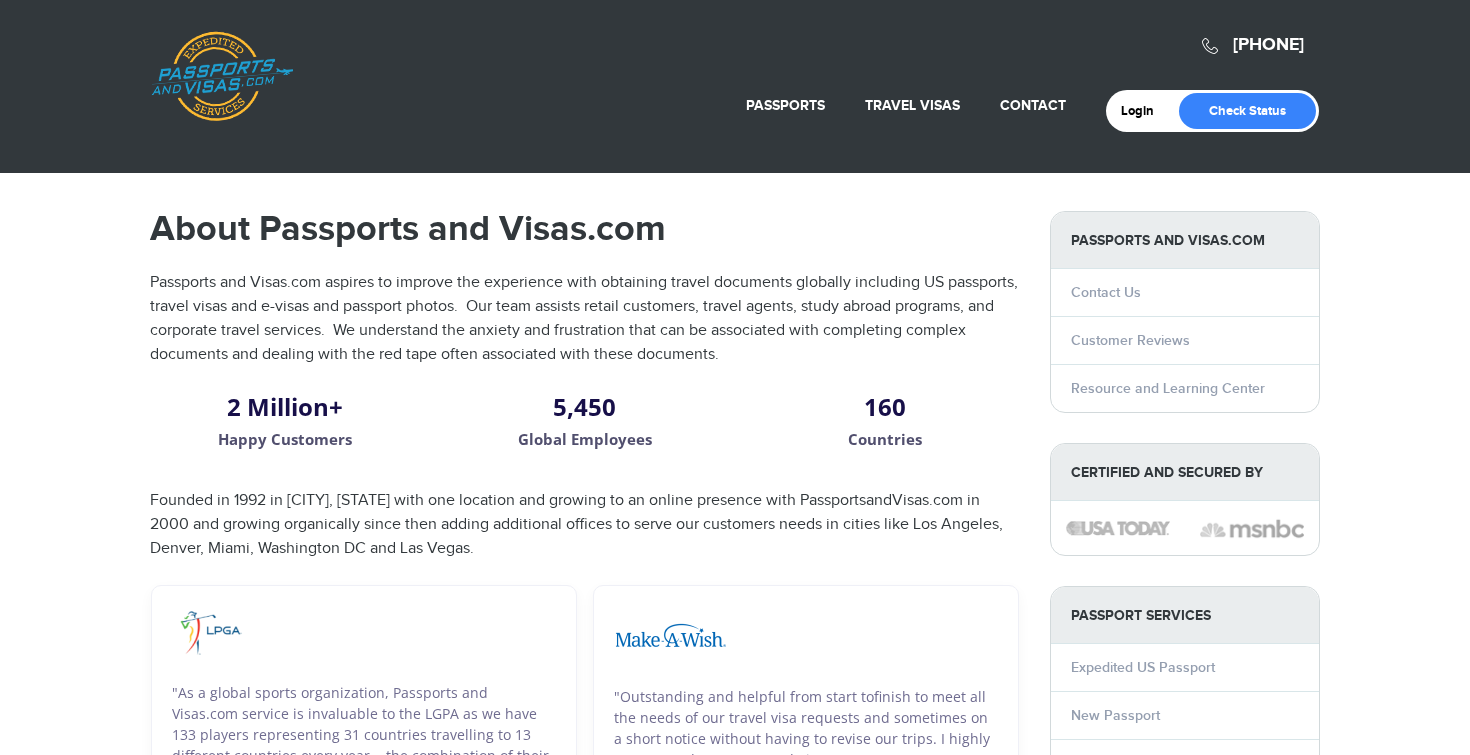 scroll, scrollTop: 0, scrollLeft: 0, axis: both 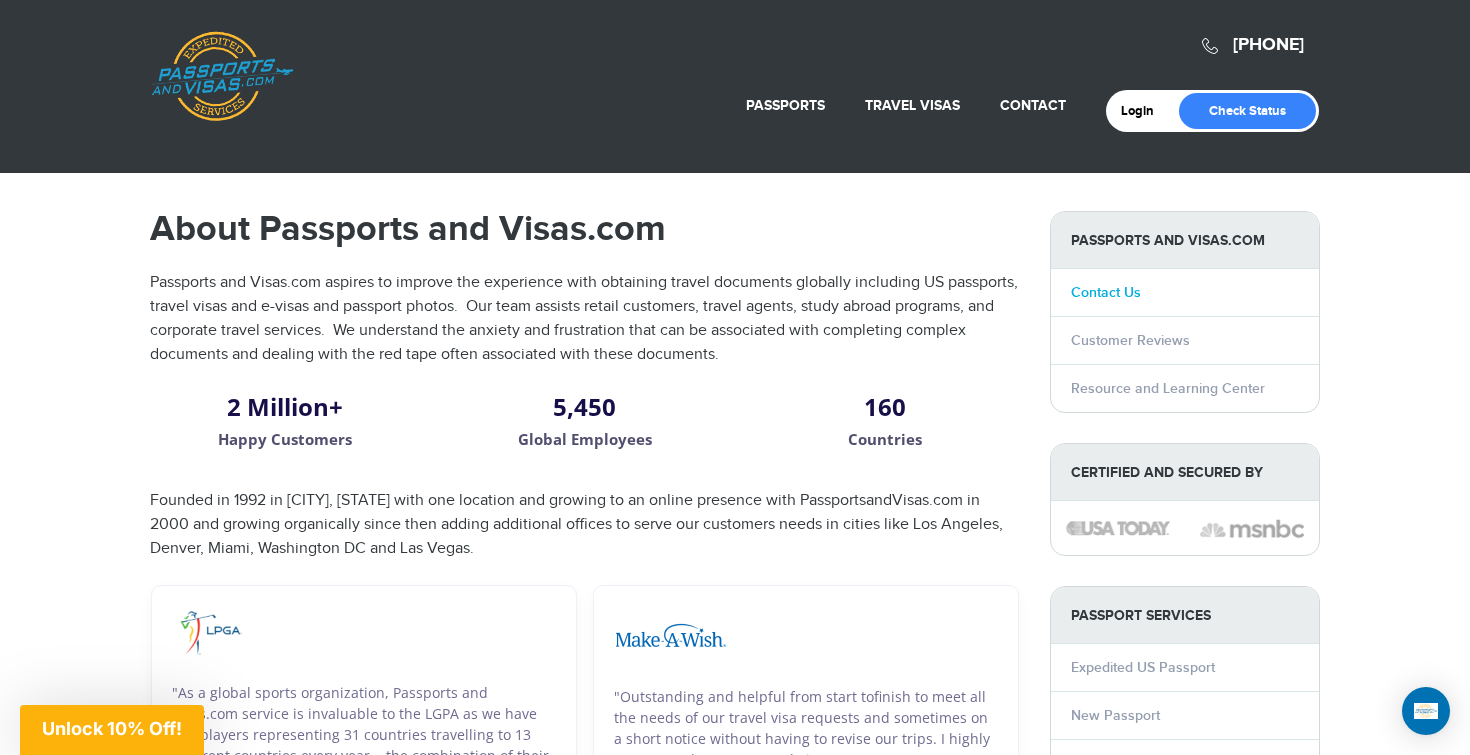 click on "Contact Us" at bounding box center (1106, 292) 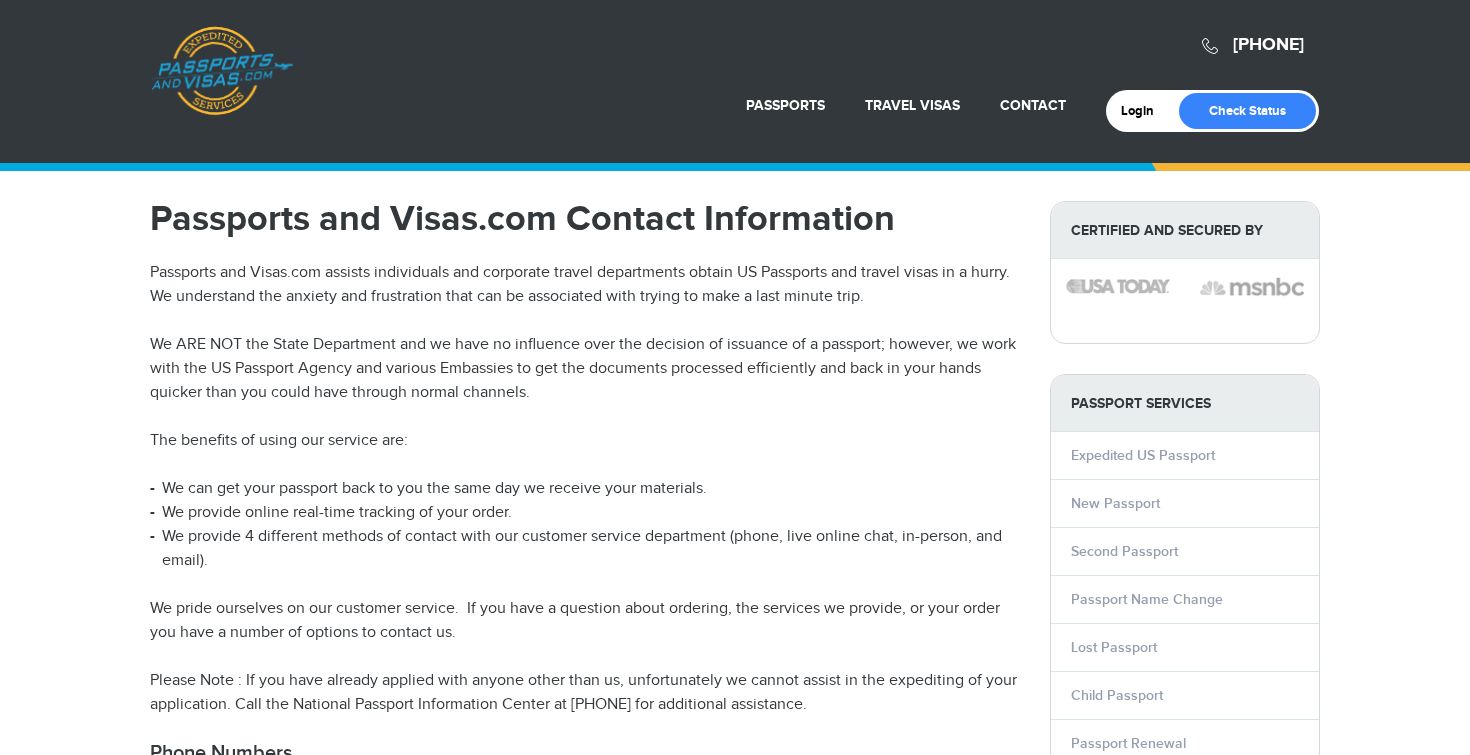 scroll, scrollTop: 0, scrollLeft: 0, axis: both 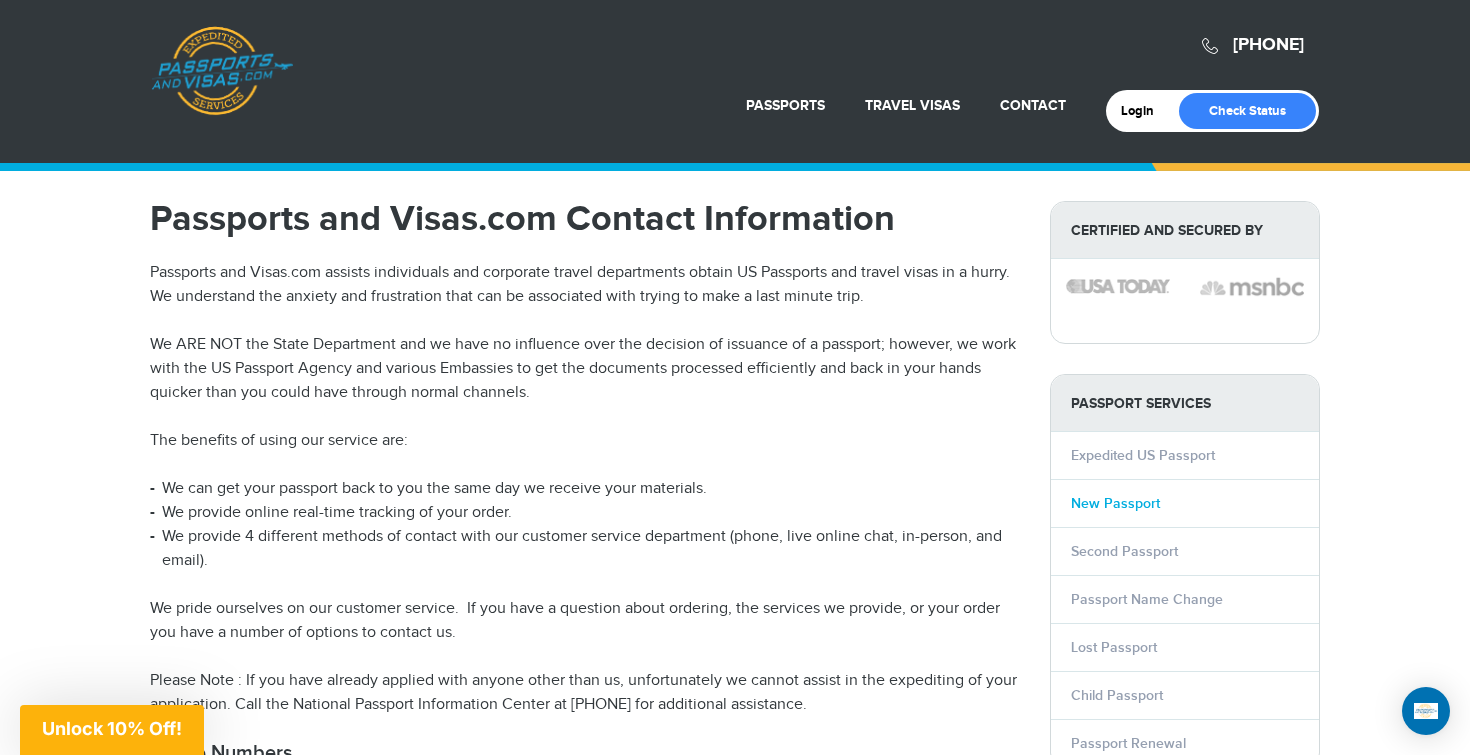 click on "New Passport" at bounding box center (1115, 503) 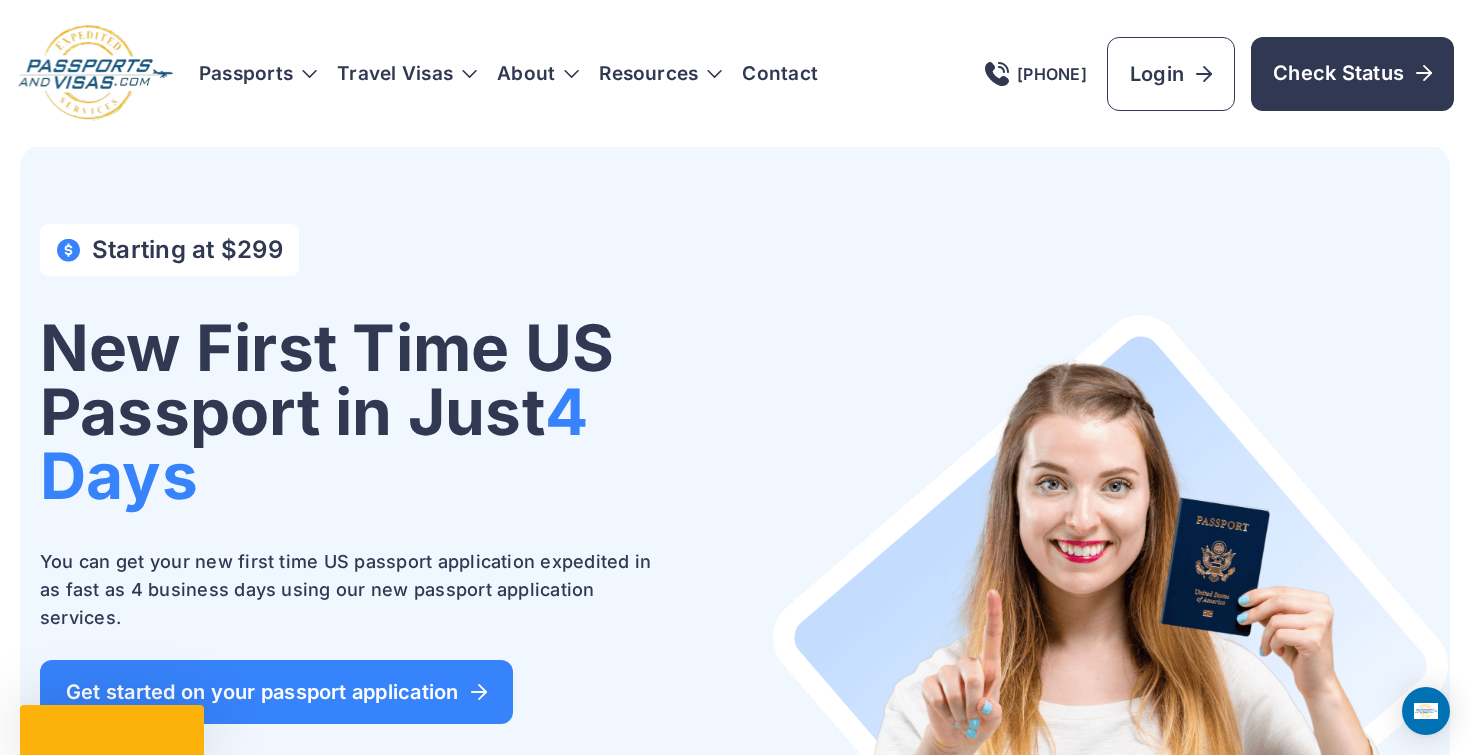 scroll, scrollTop: 0, scrollLeft: 0, axis: both 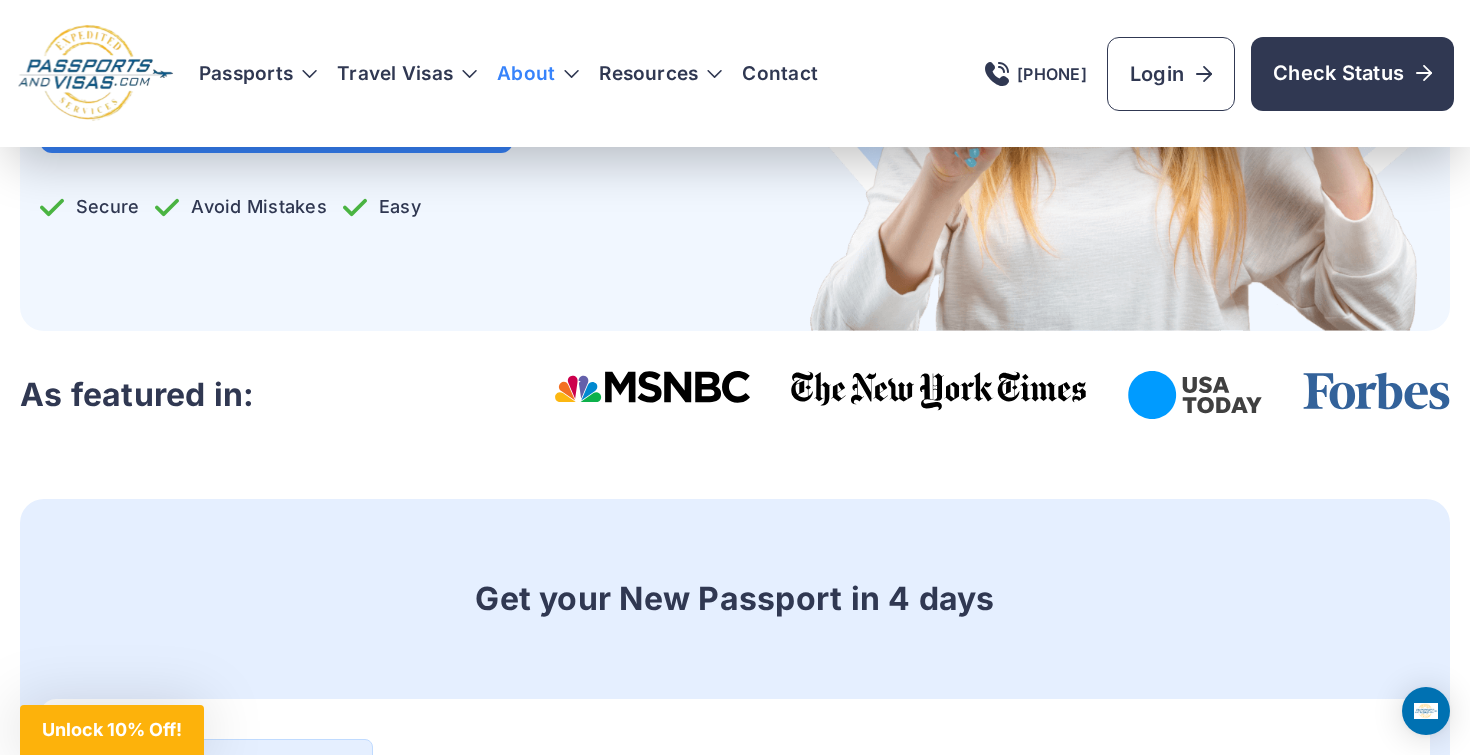 click on "About" at bounding box center [538, 74] 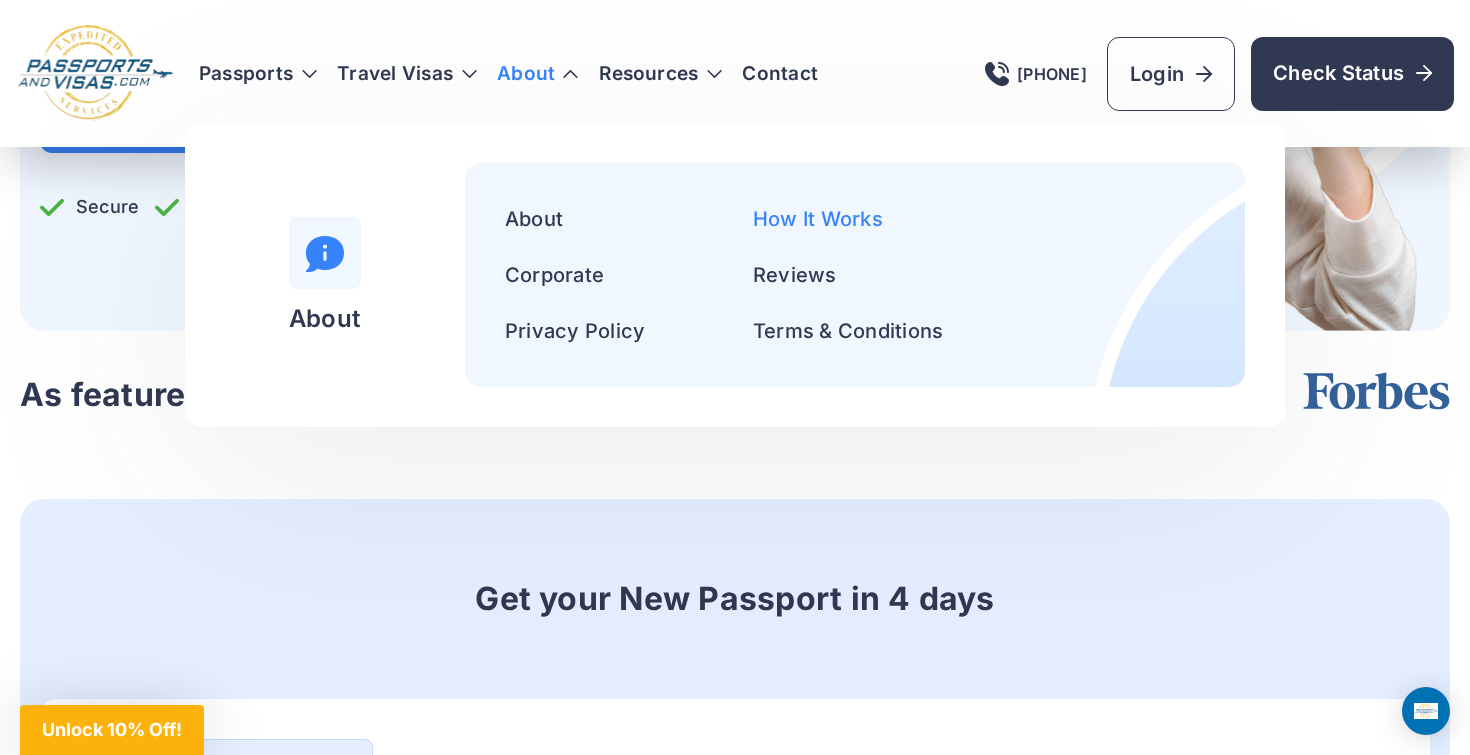 click on "How It Works" at bounding box center [818, 219] 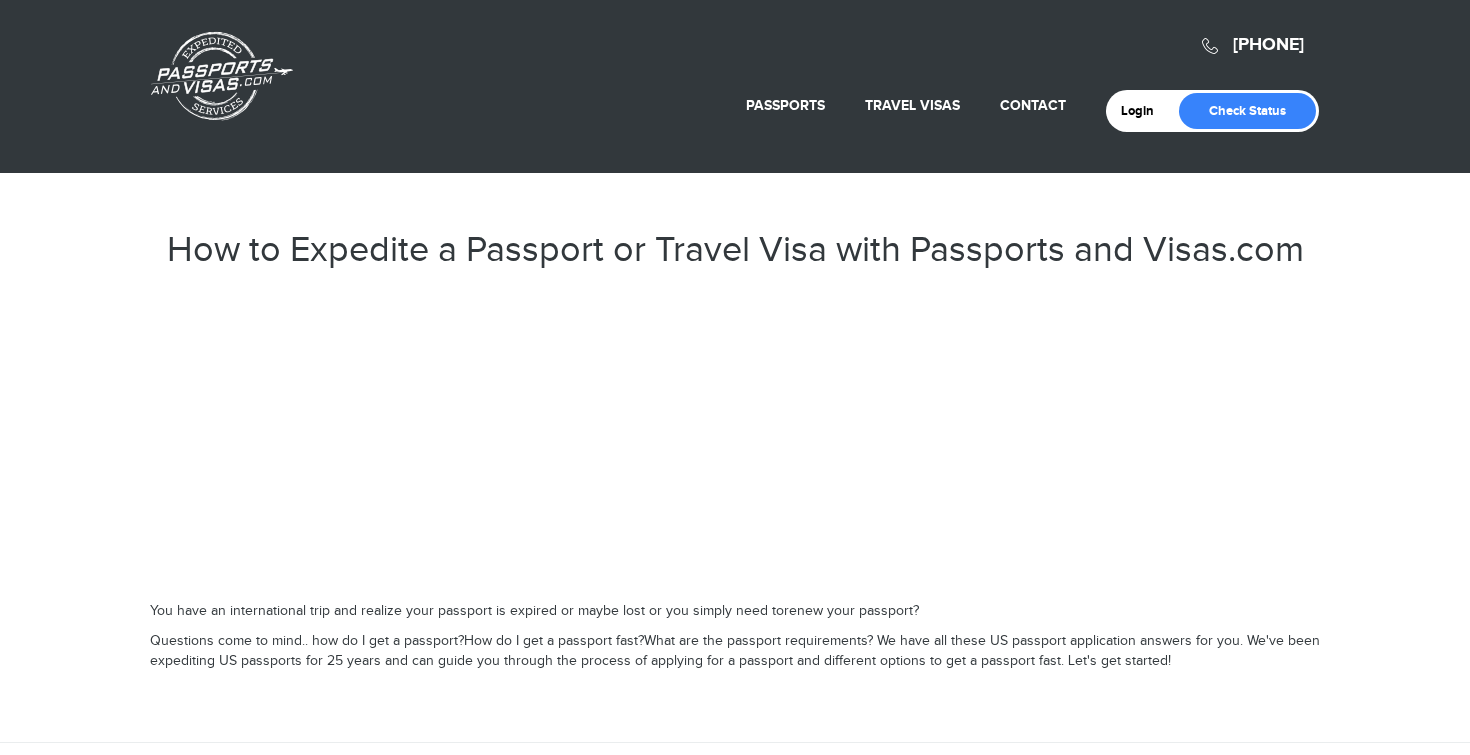 scroll, scrollTop: 0, scrollLeft: 0, axis: both 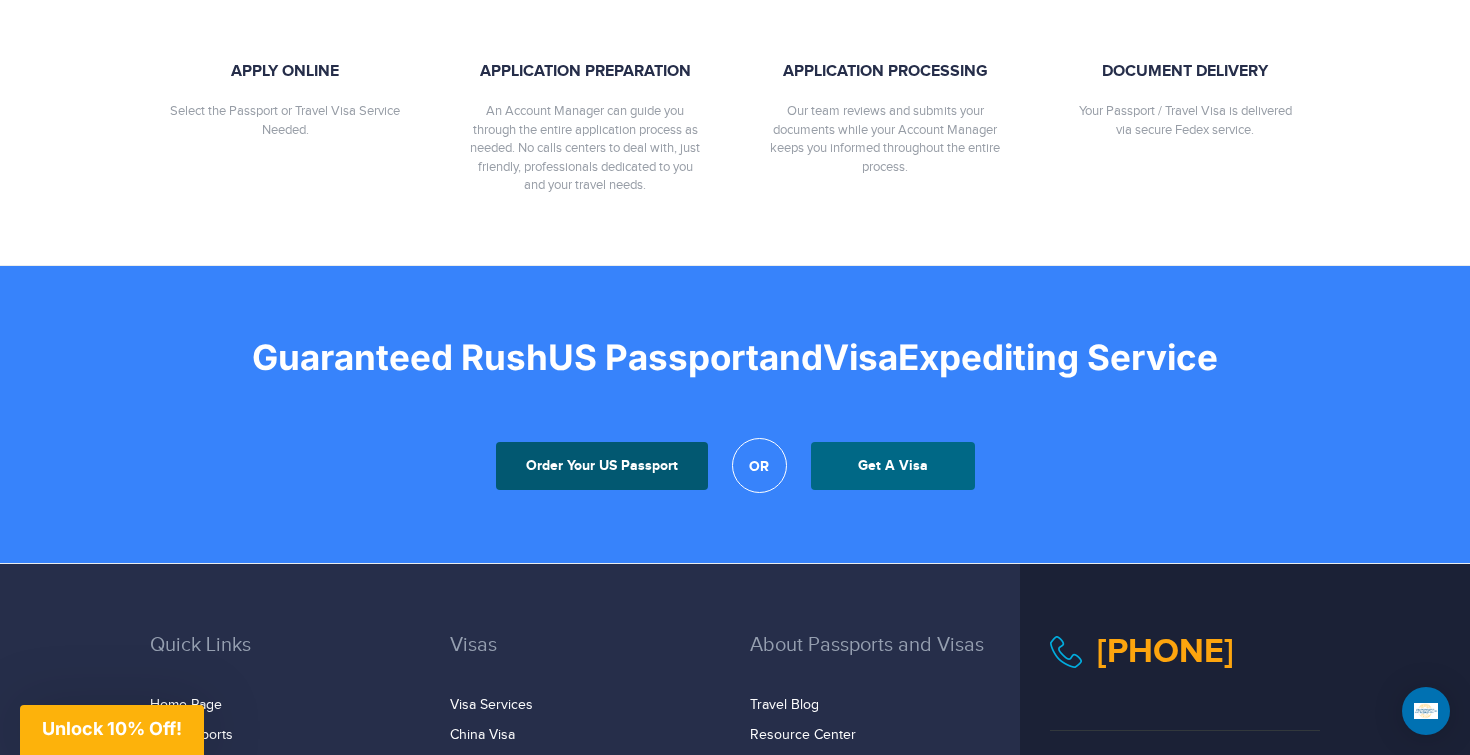 click on "Order Your US Passport" at bounding box center [602, 466] 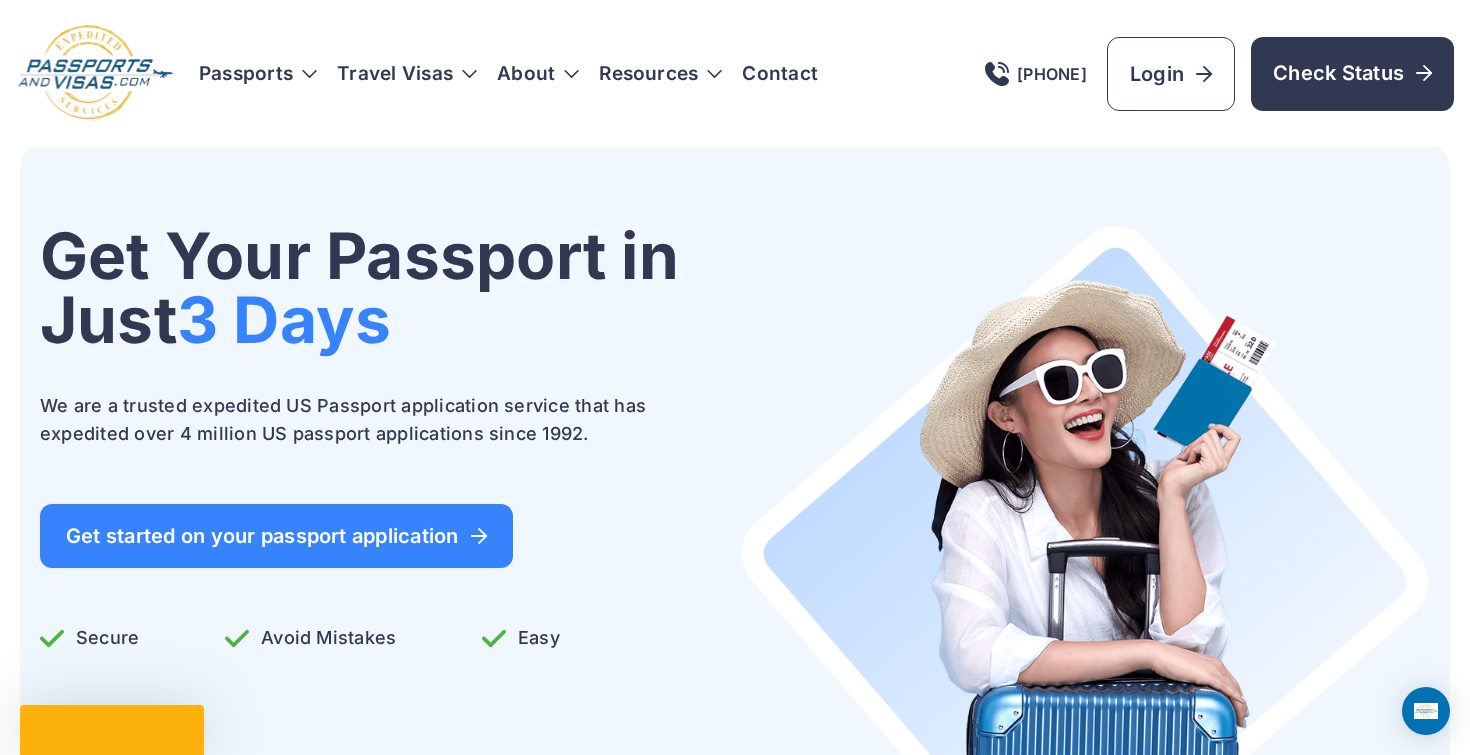 scroll, scrollTop: 0, scrollLeft: 0, axis: both 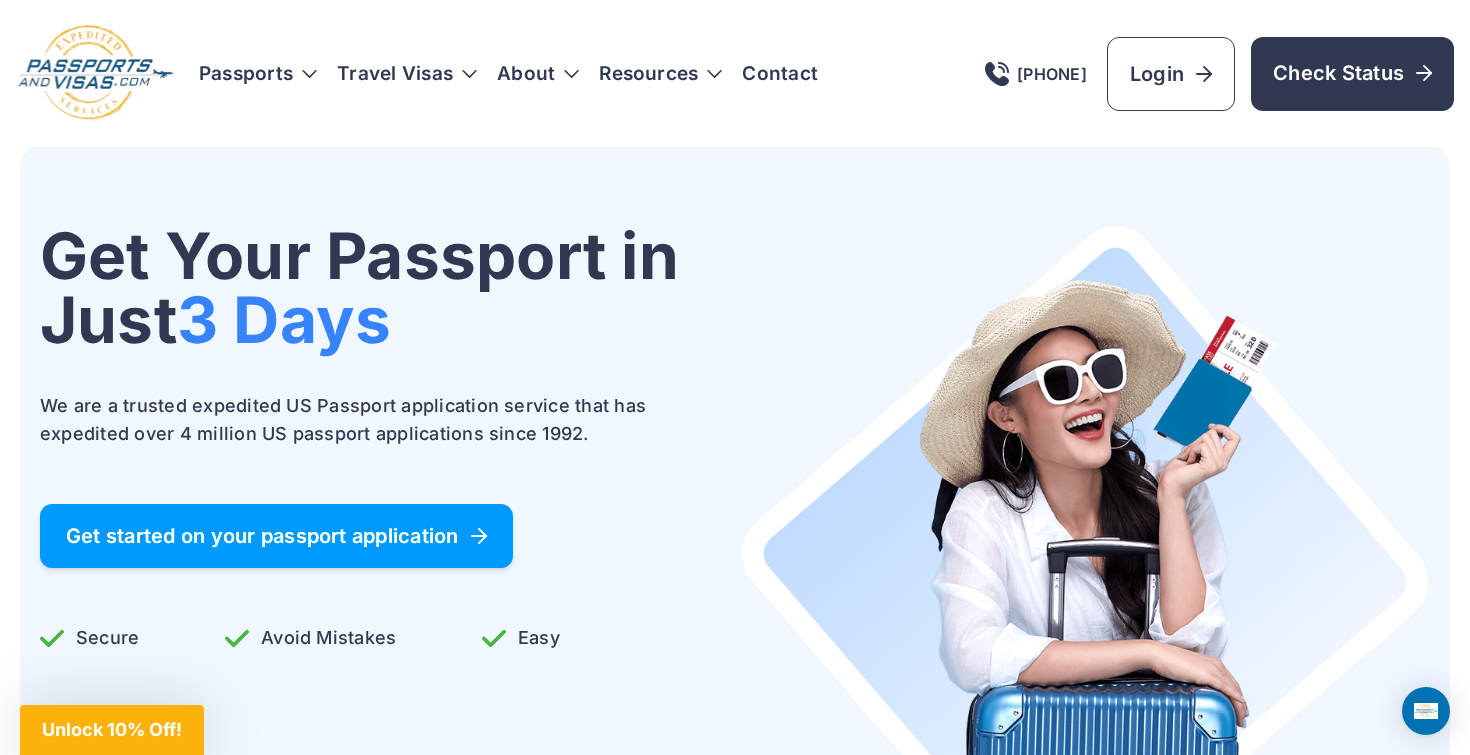 click on "Get started on your passport application" at bounding box center [276, 536] 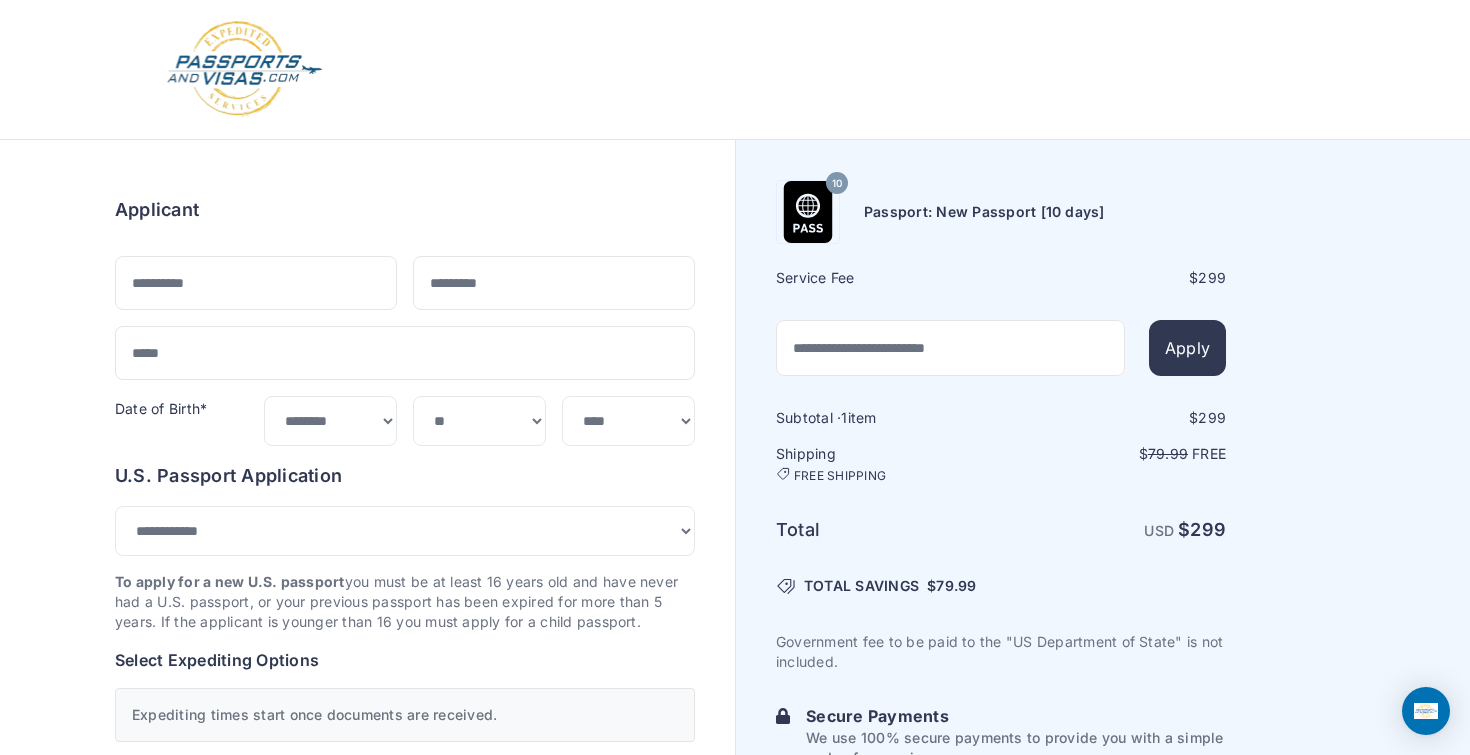 select on "**" 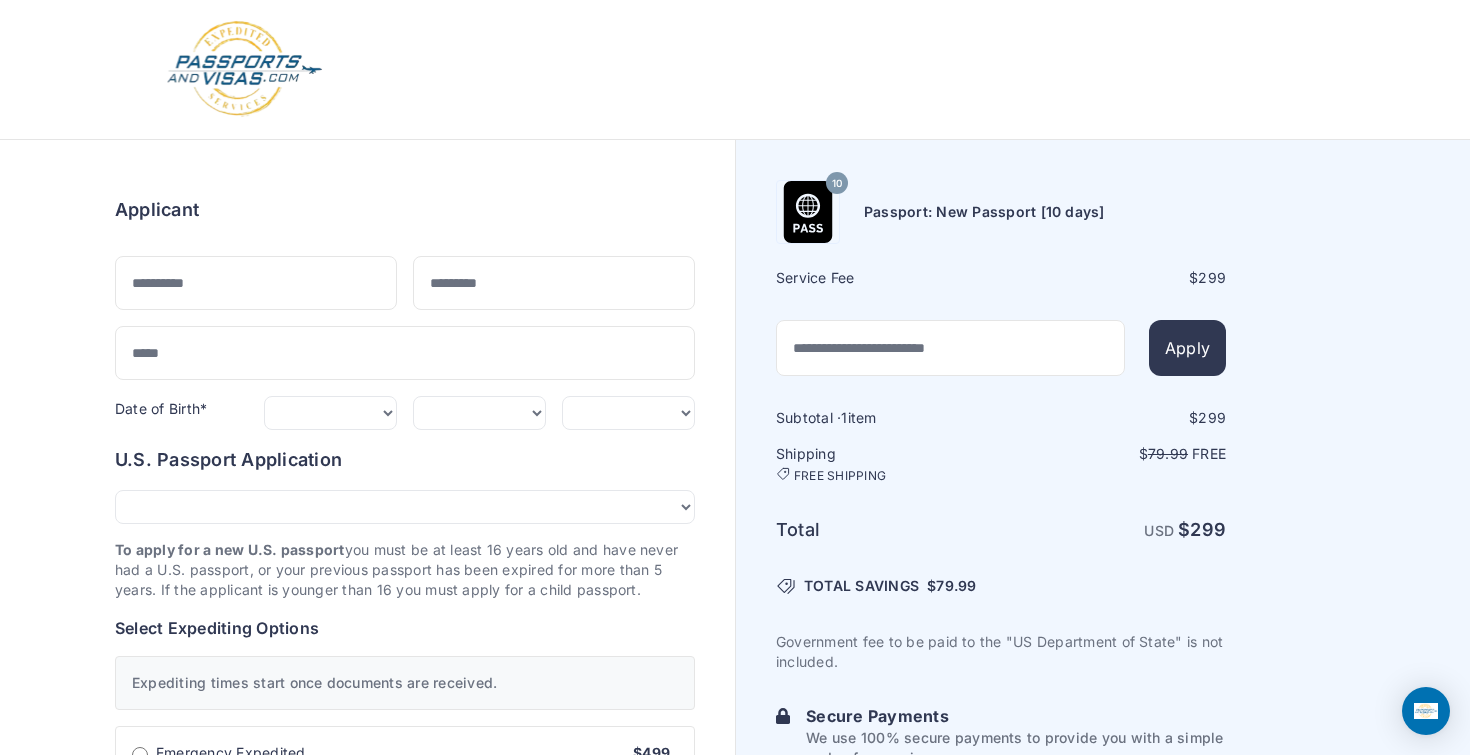 scroll, scrollTop: 0, scrollLeft: 0, axis: both 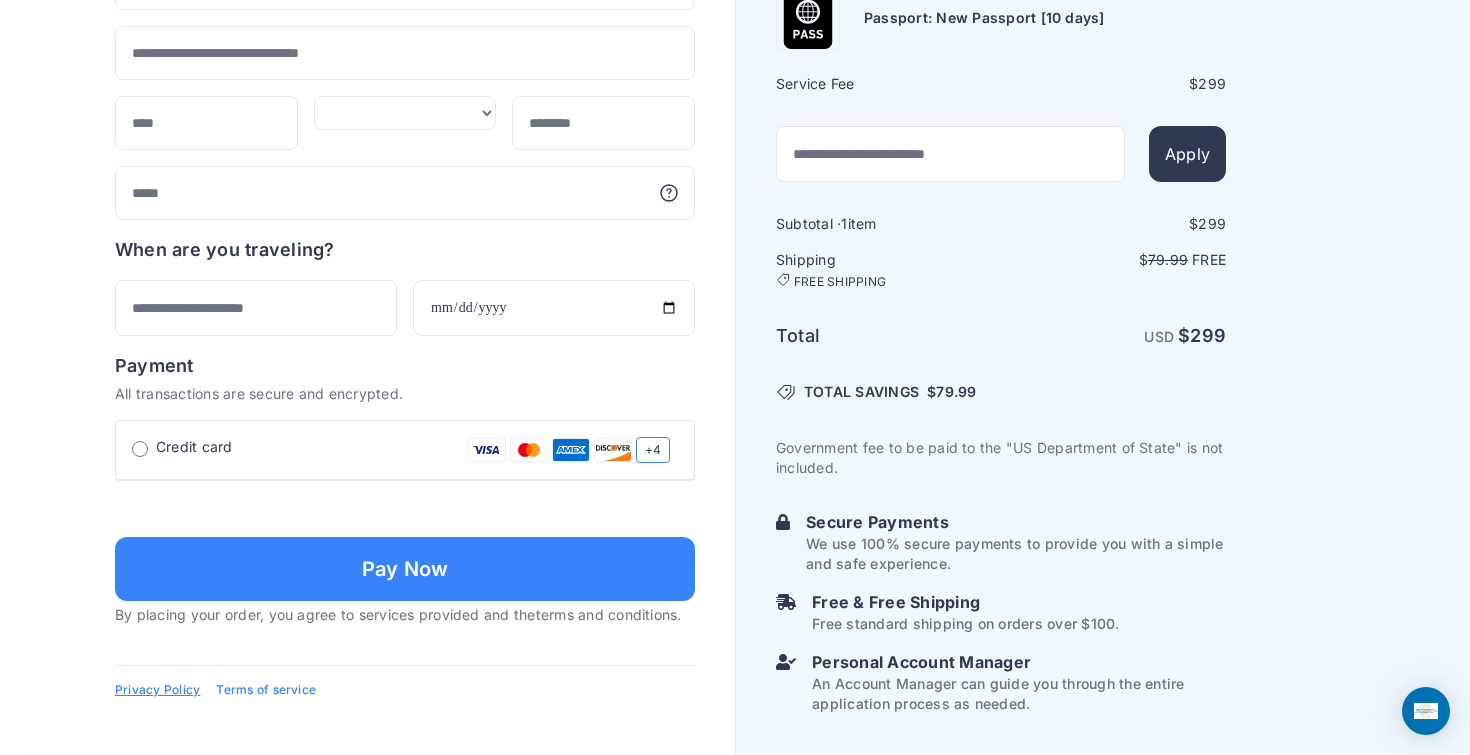 click on "Terms of service" at bounding box center (266, 690) 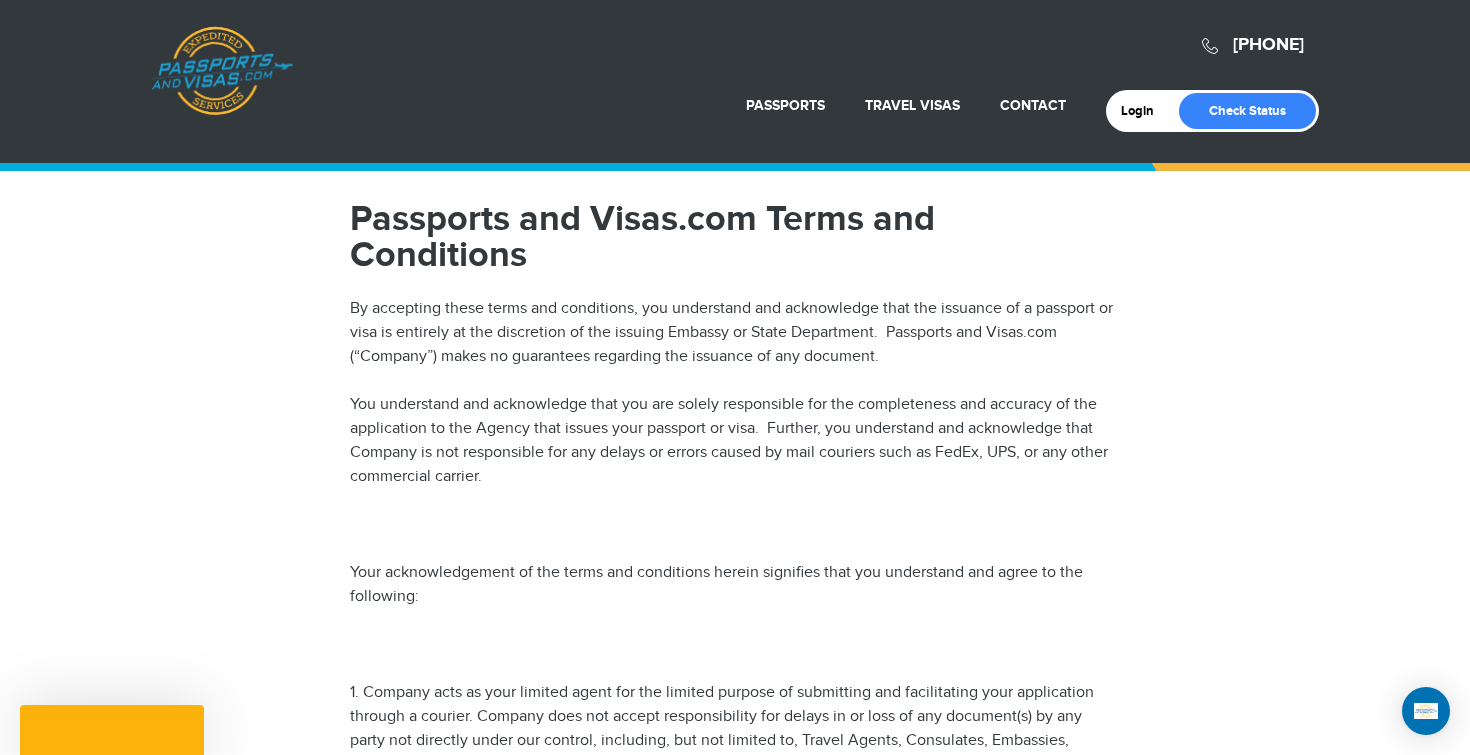 scroll, scrollTop: 0, scrollLeft: 0, axis: both 